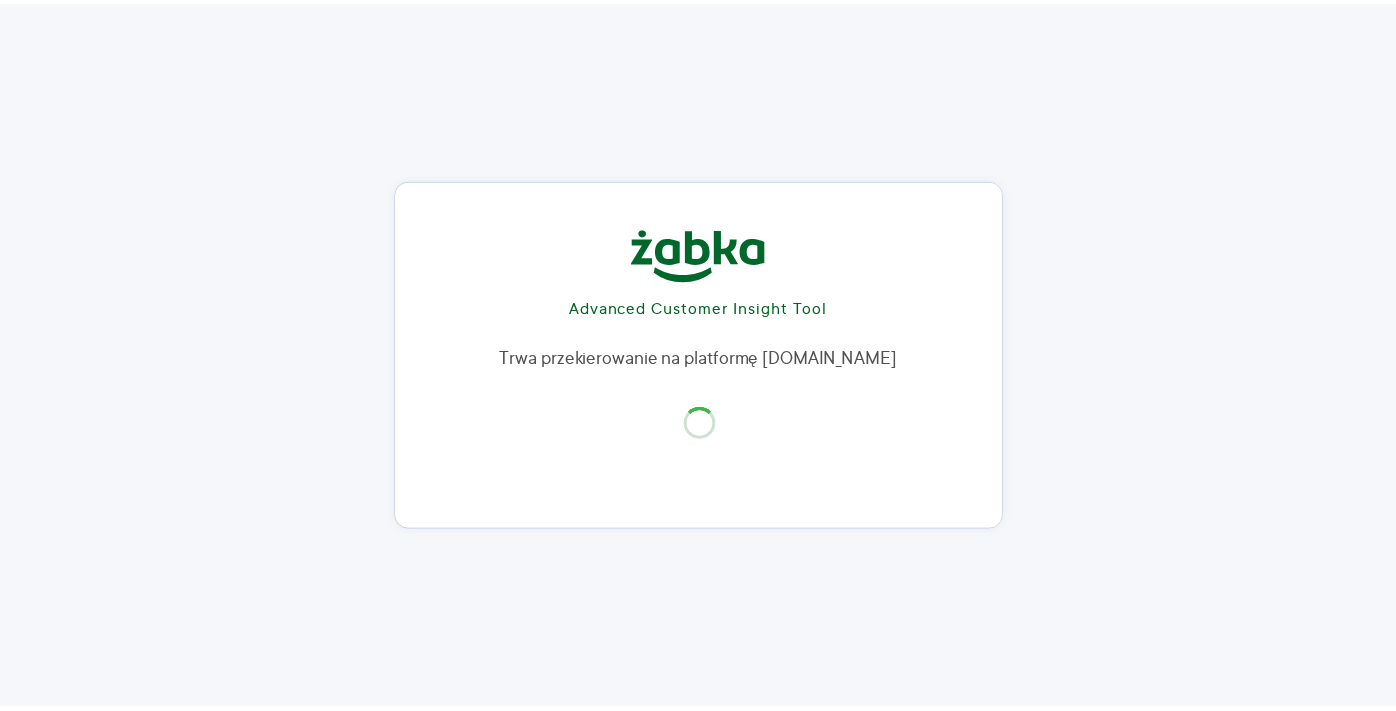 scroll, scrollTop: 0, scrollLeft: 0, axis: both 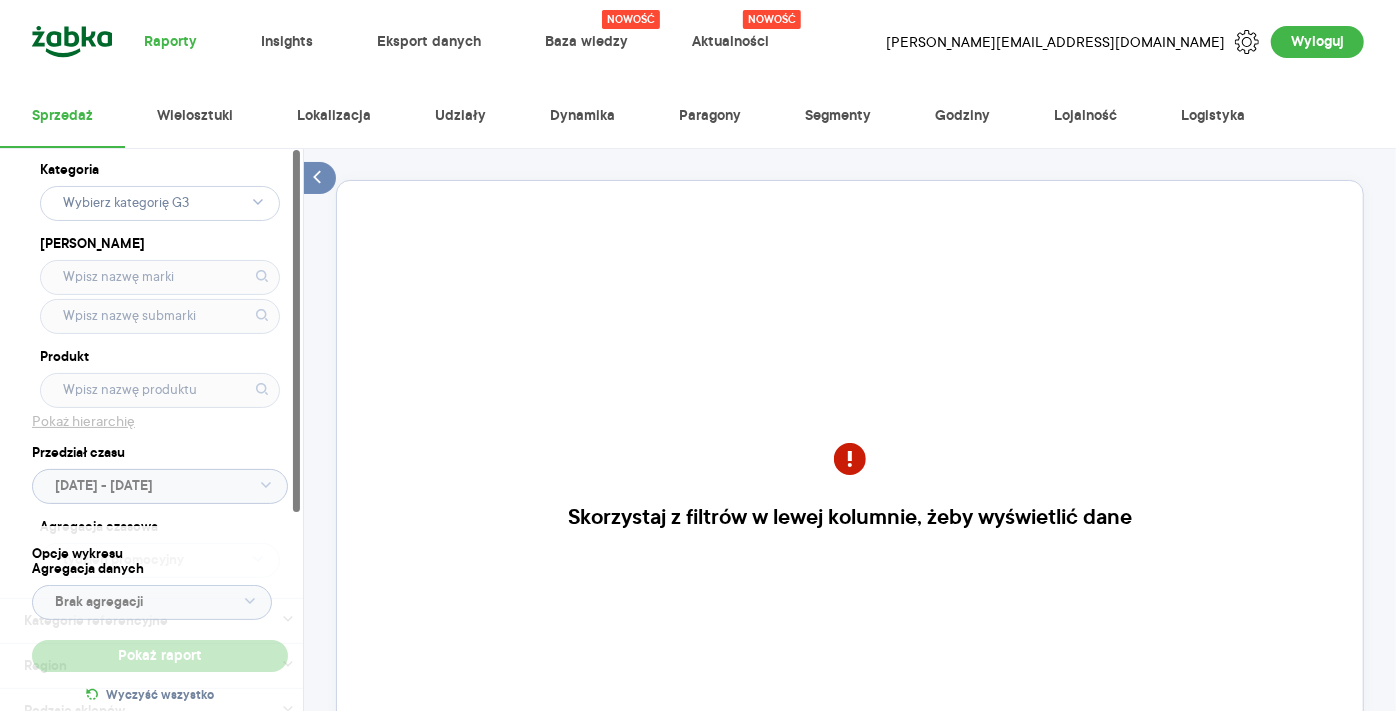 click 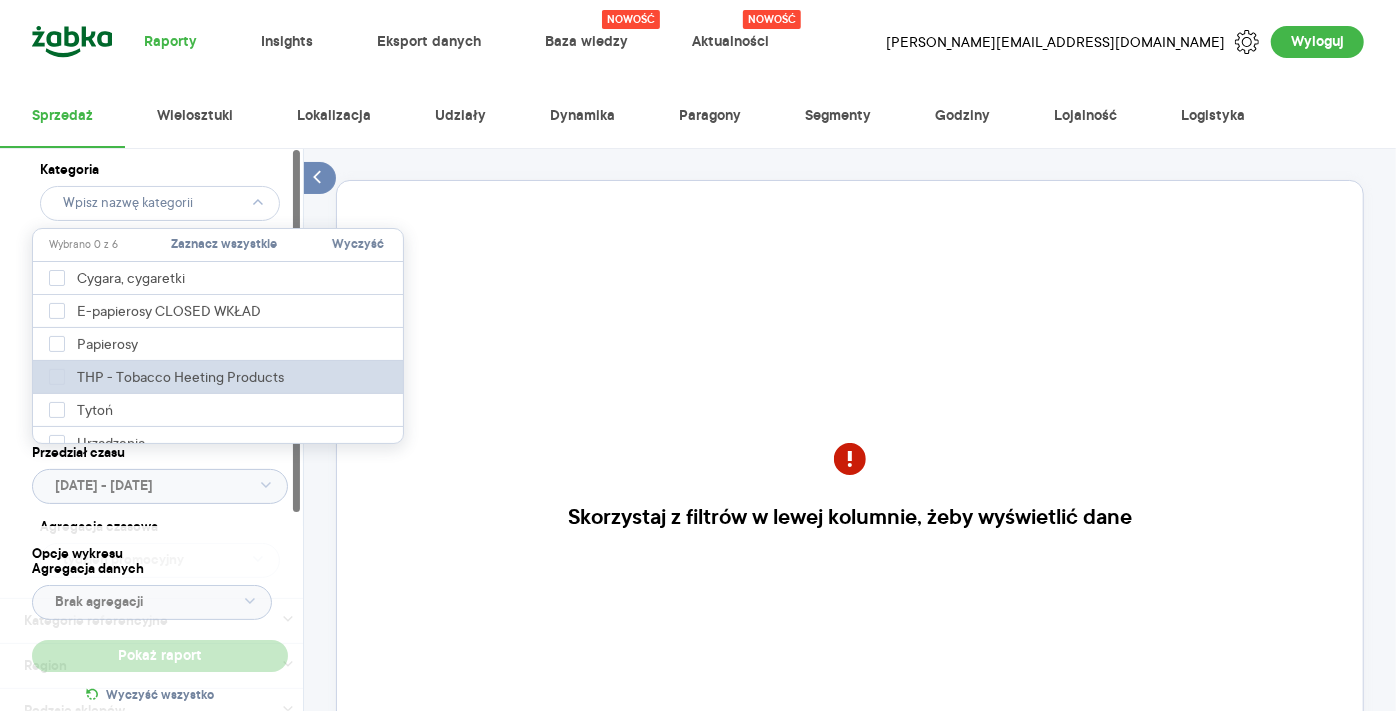 click on "THP - Tobacco Heeting Products" at bounding box center [220, 377] 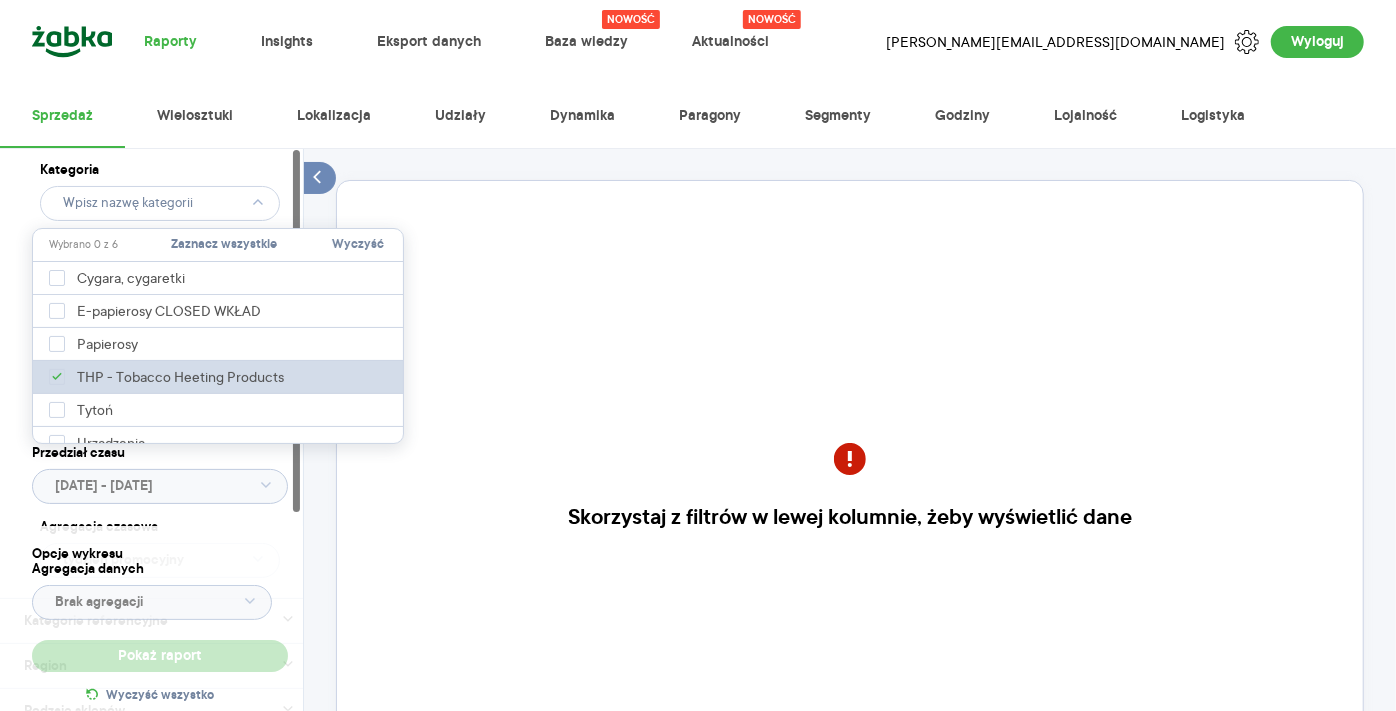 type on "Pobieranie" 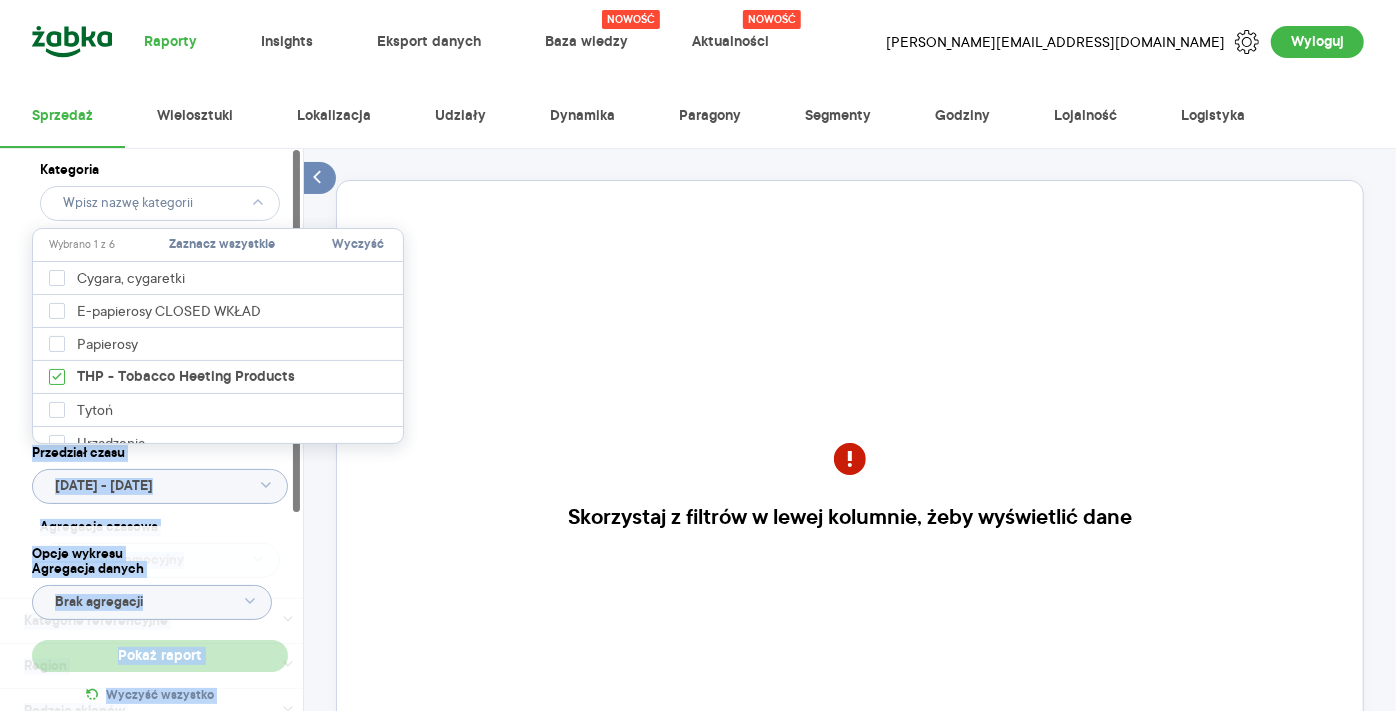 click on "Raporty Insights Eksport danych Nowość Baza wiedzy Nowość Aktualności [PERSON_NAME][EMAIL_ADDRESS][DOMAIN_NAME] Wyloguj Sprzedaż Wielosztuki Lokalizacja Udziały Dynamika Paragony Segmenty Godziny Lojalność Logistyka Kategoria Marka Produkt Pokaż hierarchię Przedział czasu [DATE] - [DATE] Agregacja czasowa tydzień promocyjny Kategorie referencyjne Pobieranie Region Rodzaje sklepów Rodzaje transakcji Wszystkie Like For Like Uwzględnij LFL Opcje wykresu Agregacja danych Brak agregacji Pokaż raport Wyczyść wszystko Skorzystaj z filtrów w lewej kolumnie, żeby wyświetlić dane Masz pytania dot. działania portalu? Napisz do nas na  [EMAIL_ADDRESS][DOMAIN_NAME]
More than one instance of Sumo is attempting to start on this page. Please check that you are only loading Sumo once per page. BDOW! Wybrano 1 z 6 Zaznacz wszystkie Wyczyść Cygara, cygaretki E-papierosy CLOSED WKŁAD Papierosy THP - Tobacco Heeting Products Tytoń Urządzenia" at bounding box center (698, 355) 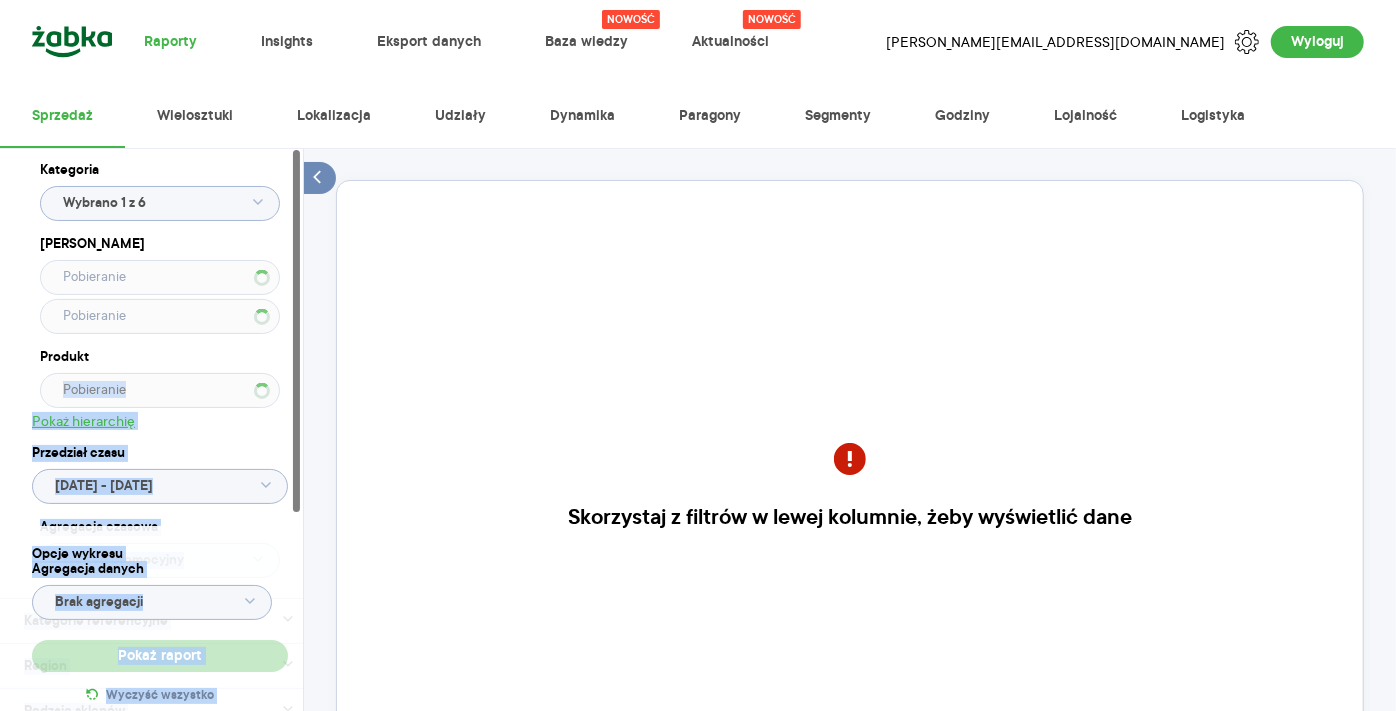 type on "Wybrano 1 z 6" 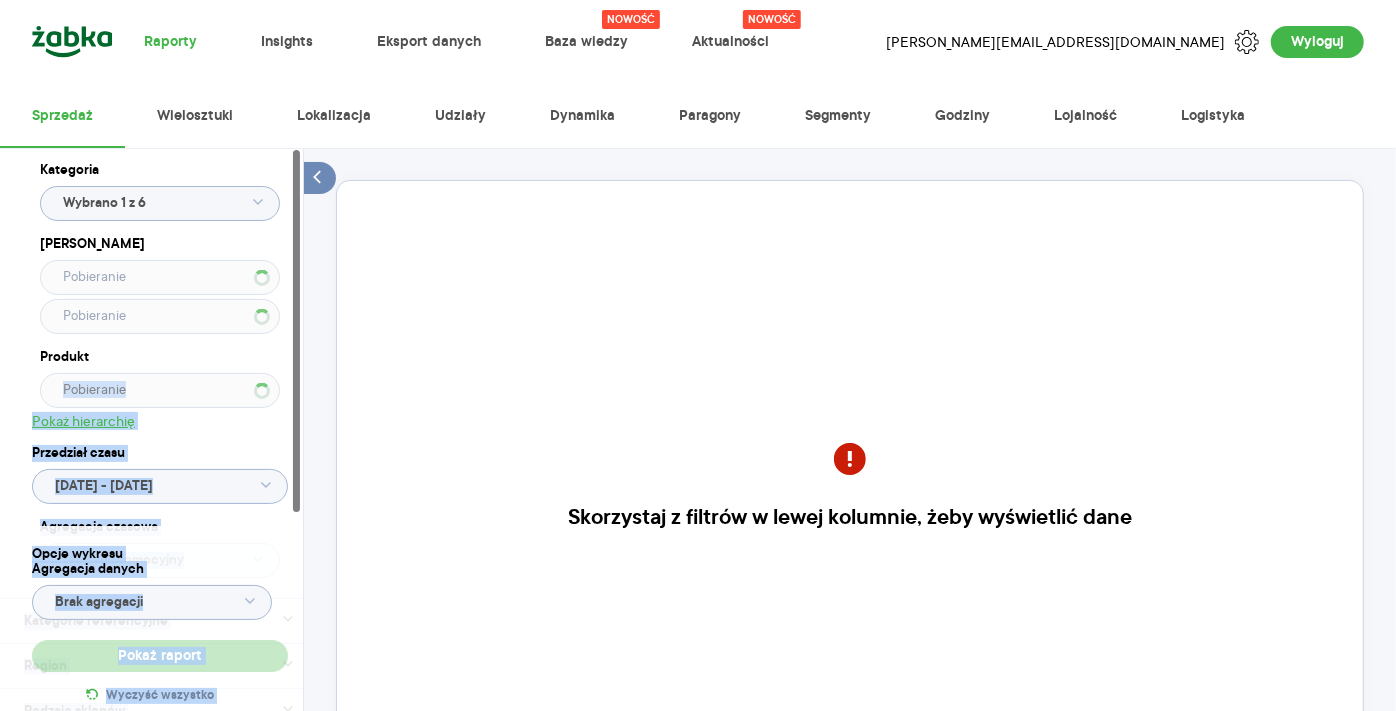 type 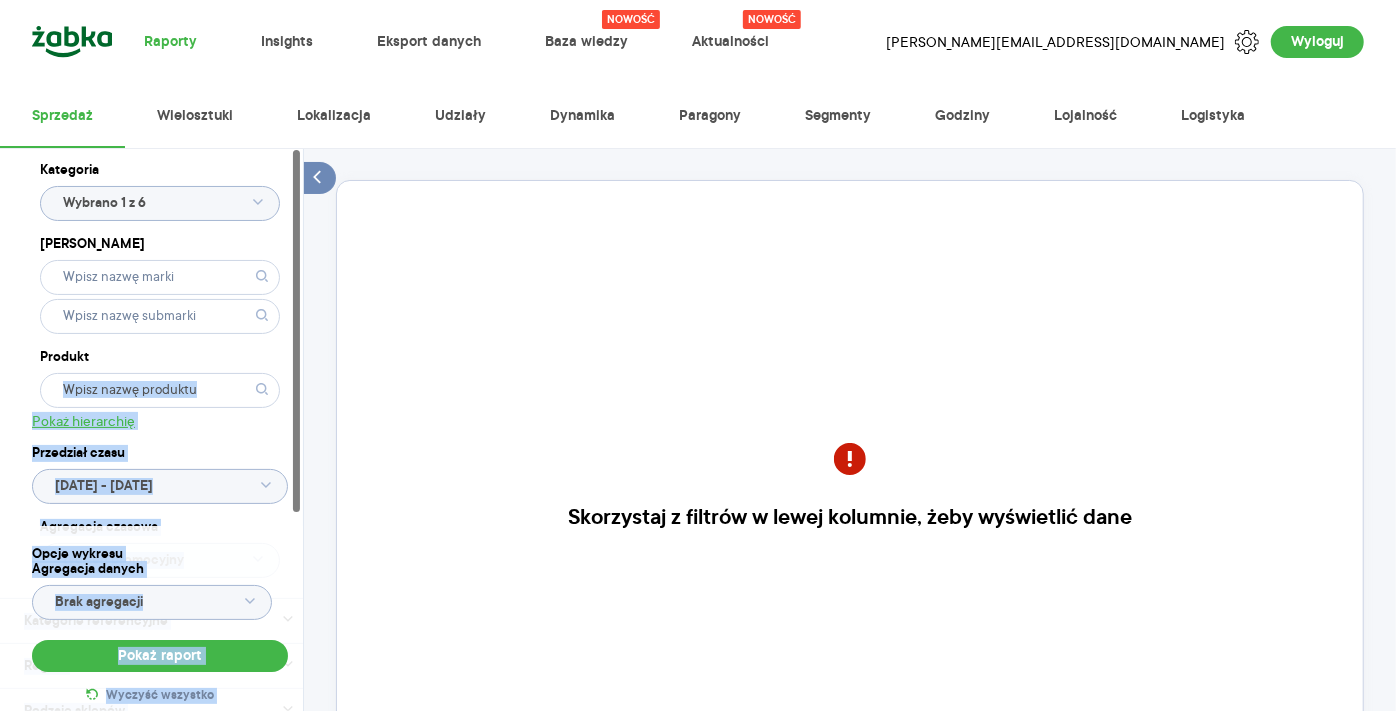 drag, startPoint x: 0, startPoint y: 376, endPoint x: 264, endPoint y: 466, distance: 278.91934 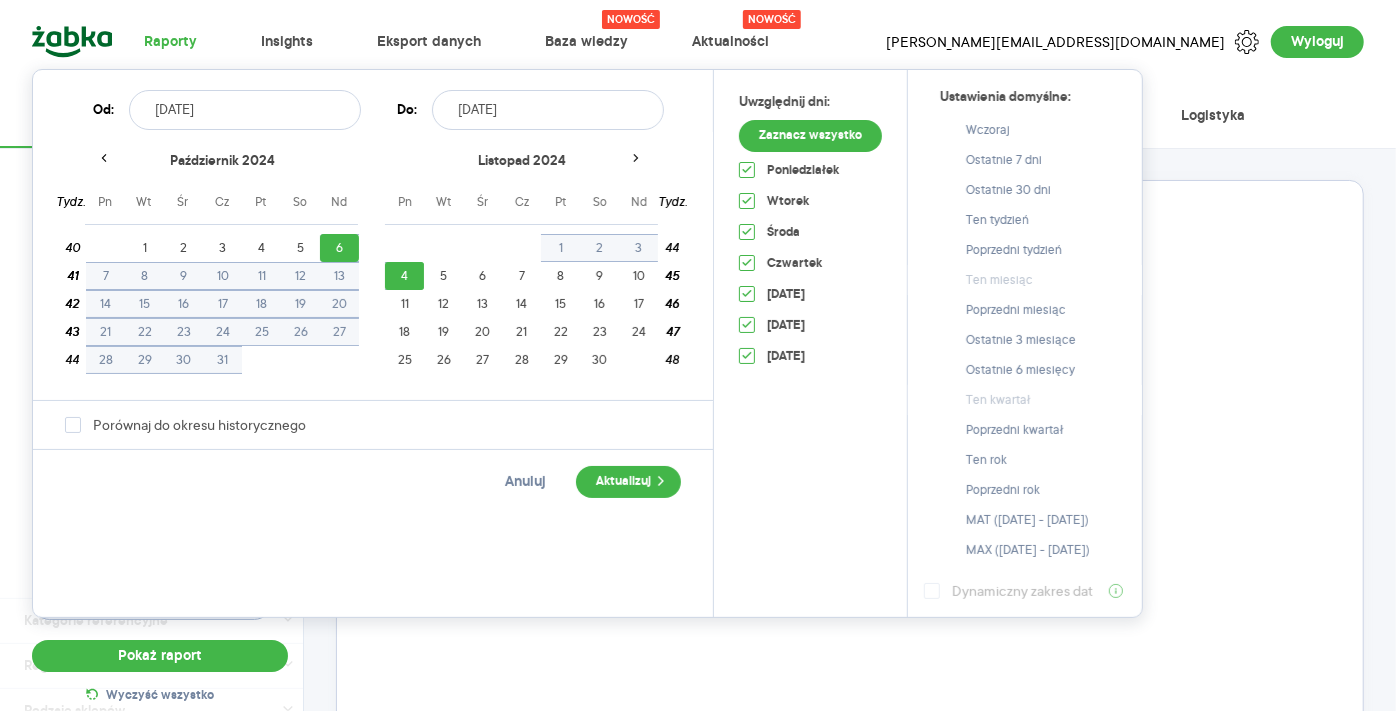 drag, startPoint x: 237, startPoint y: 94, endPoint x: 124, endPoint y: 118, distance: 115.52056 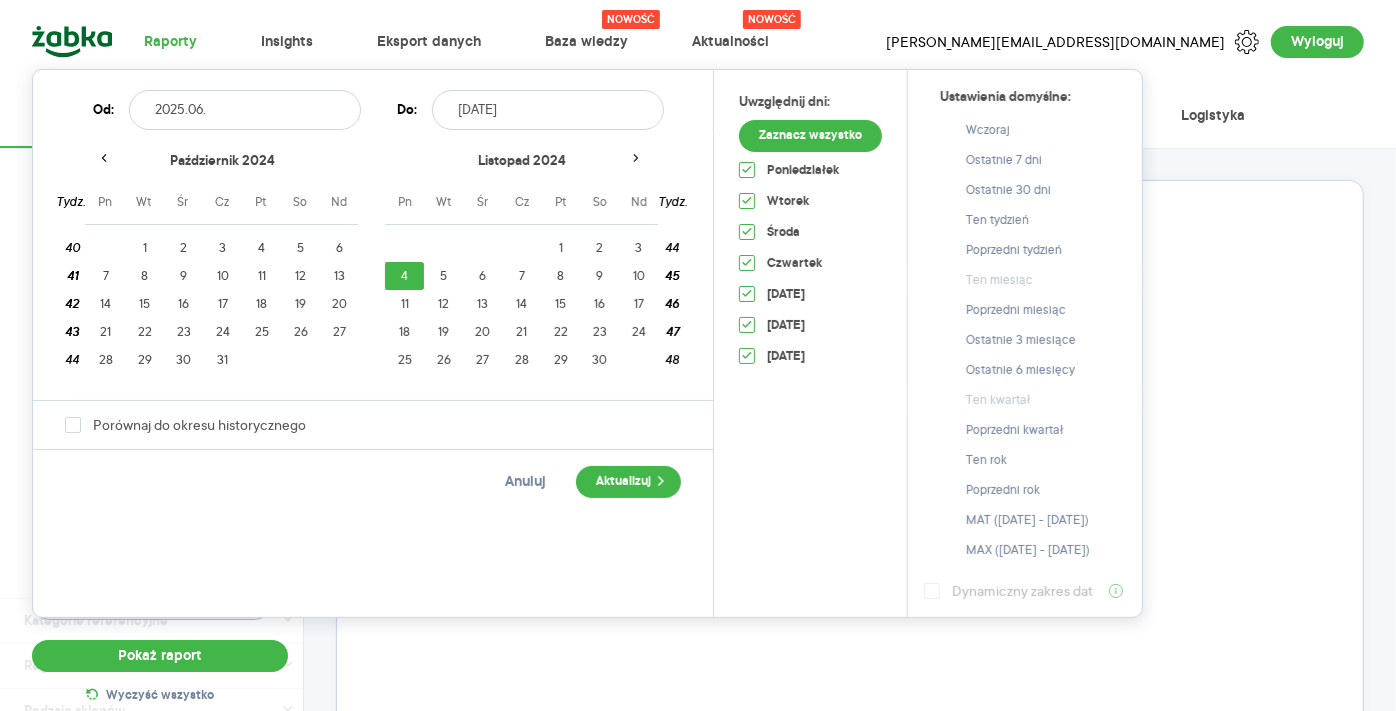 type on "2025.06.0" 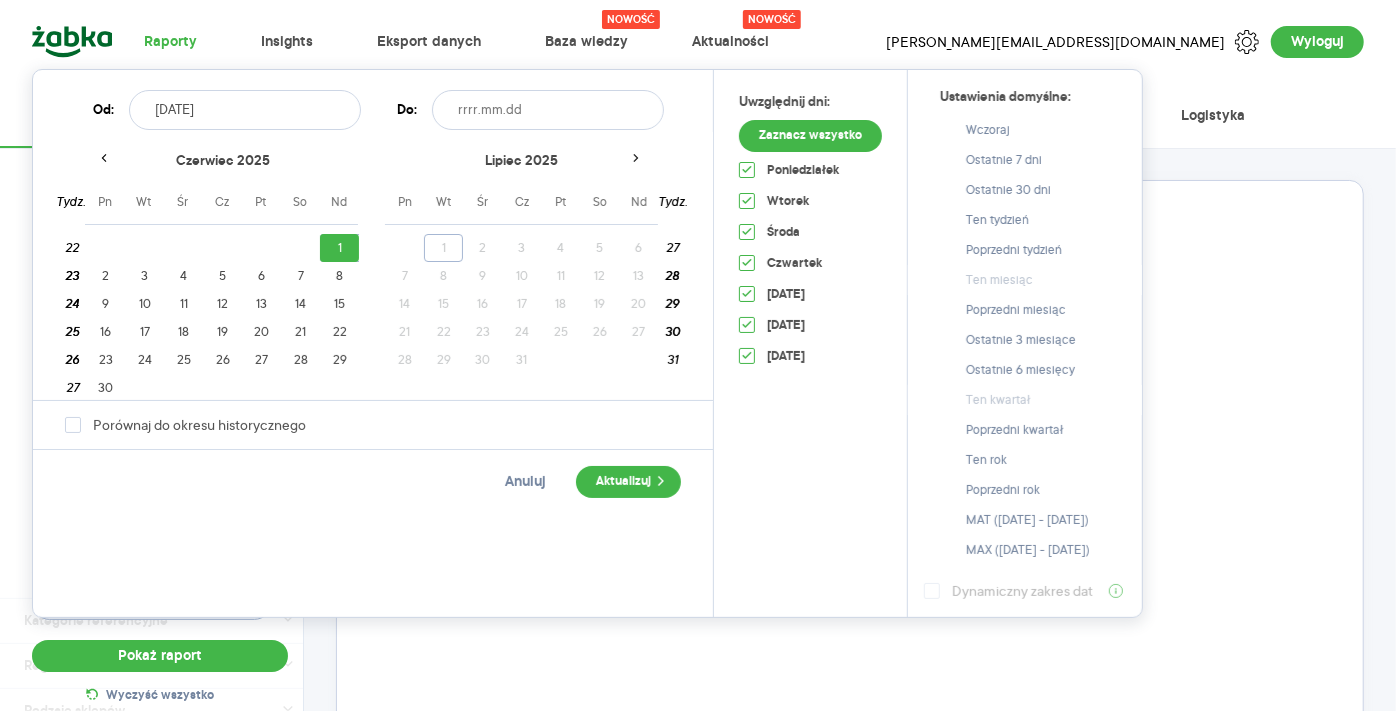 drag, startPoint x: 258, startPoint y: 105, endPoint x: 82, endPoint y: 100, distance: 176.07101 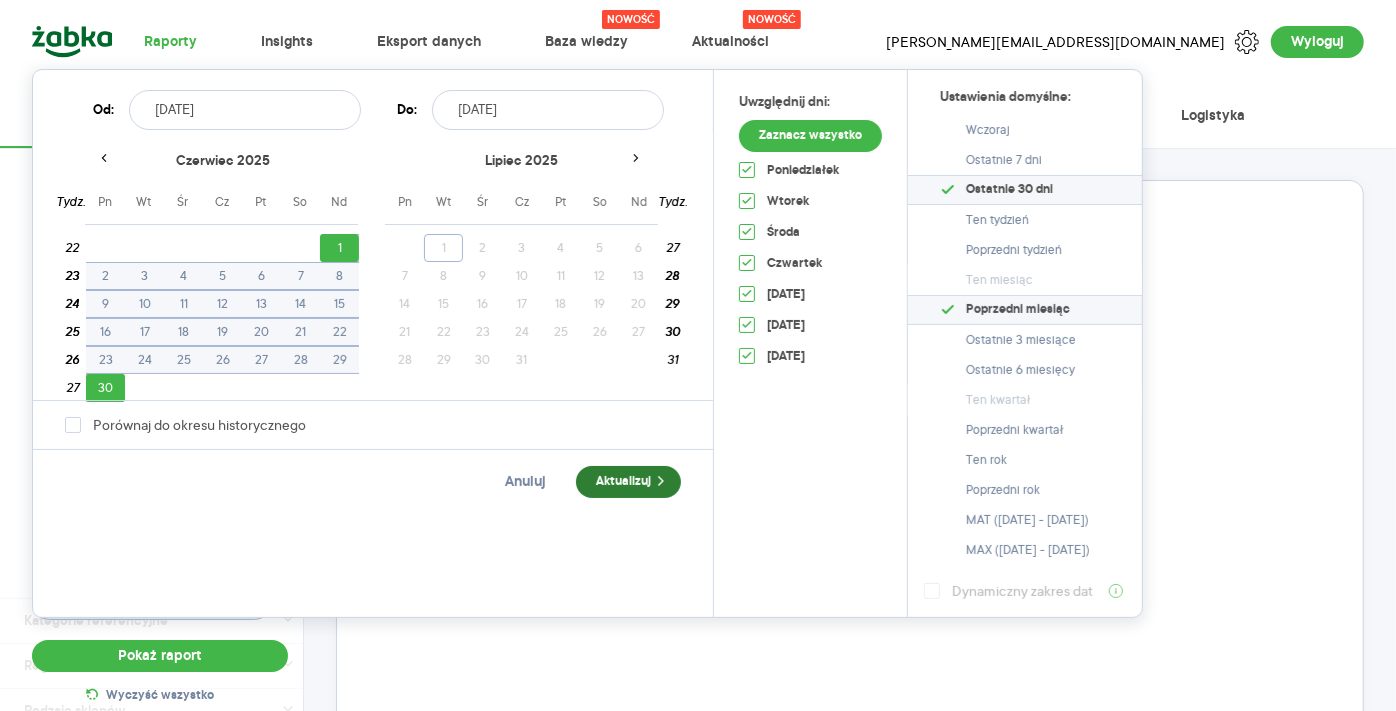 type on "[DATE]" 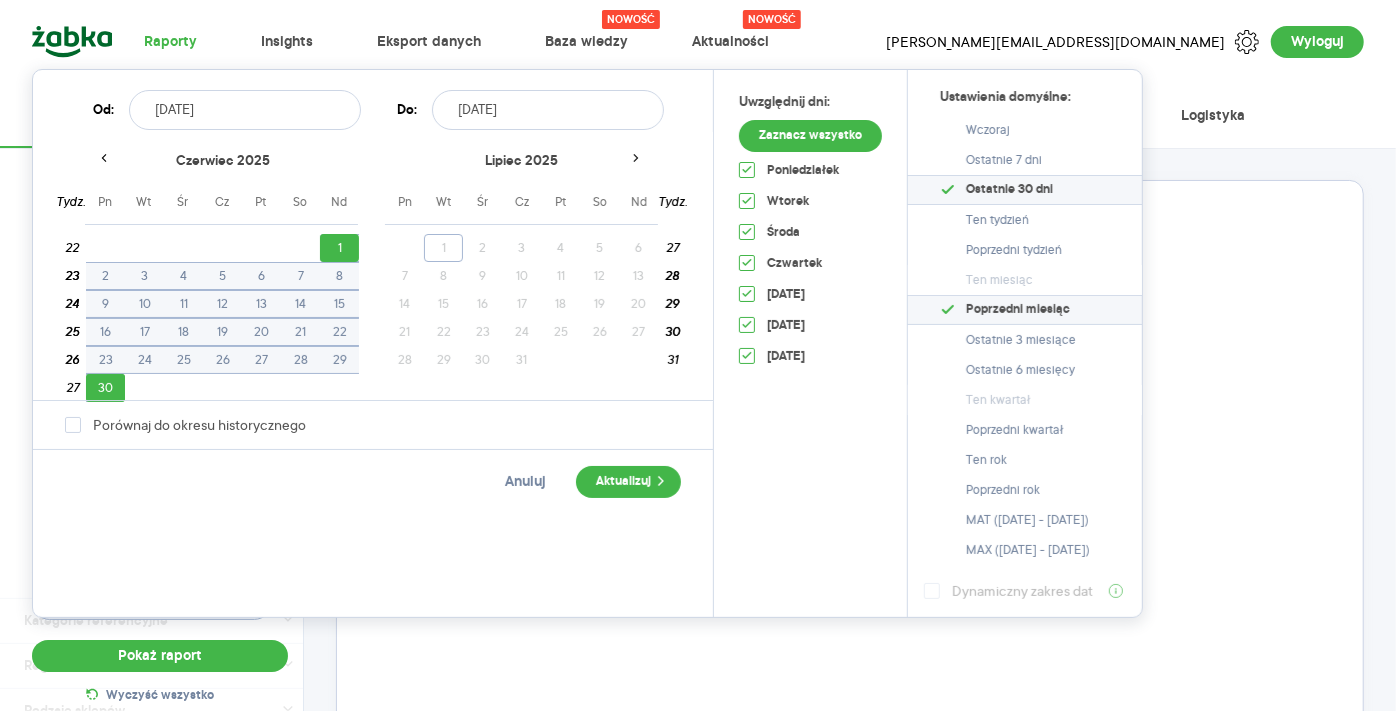 click on "Aktualizuj" at bounding box center [628, 482] 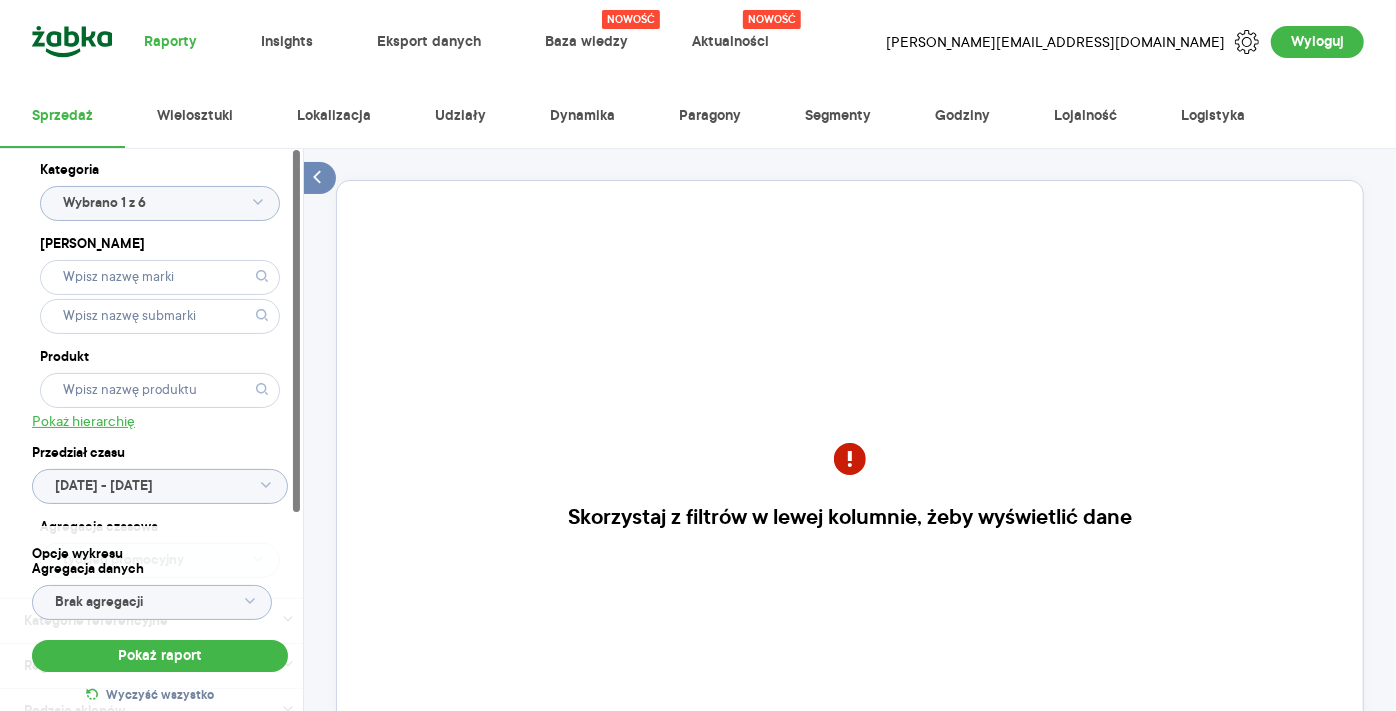 click on "Pokaż raport" at bounding box center (160, 656) 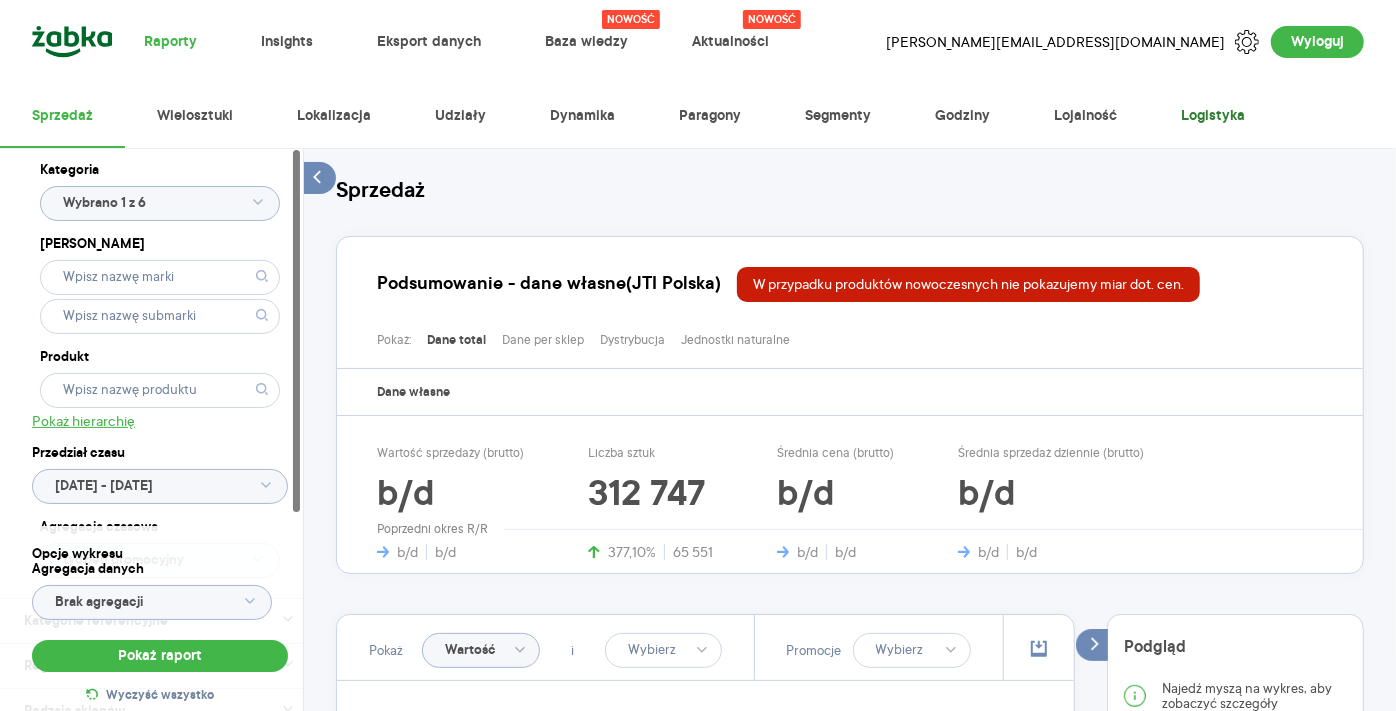 click on "Logistyka" at bounding box center [1213, 116] 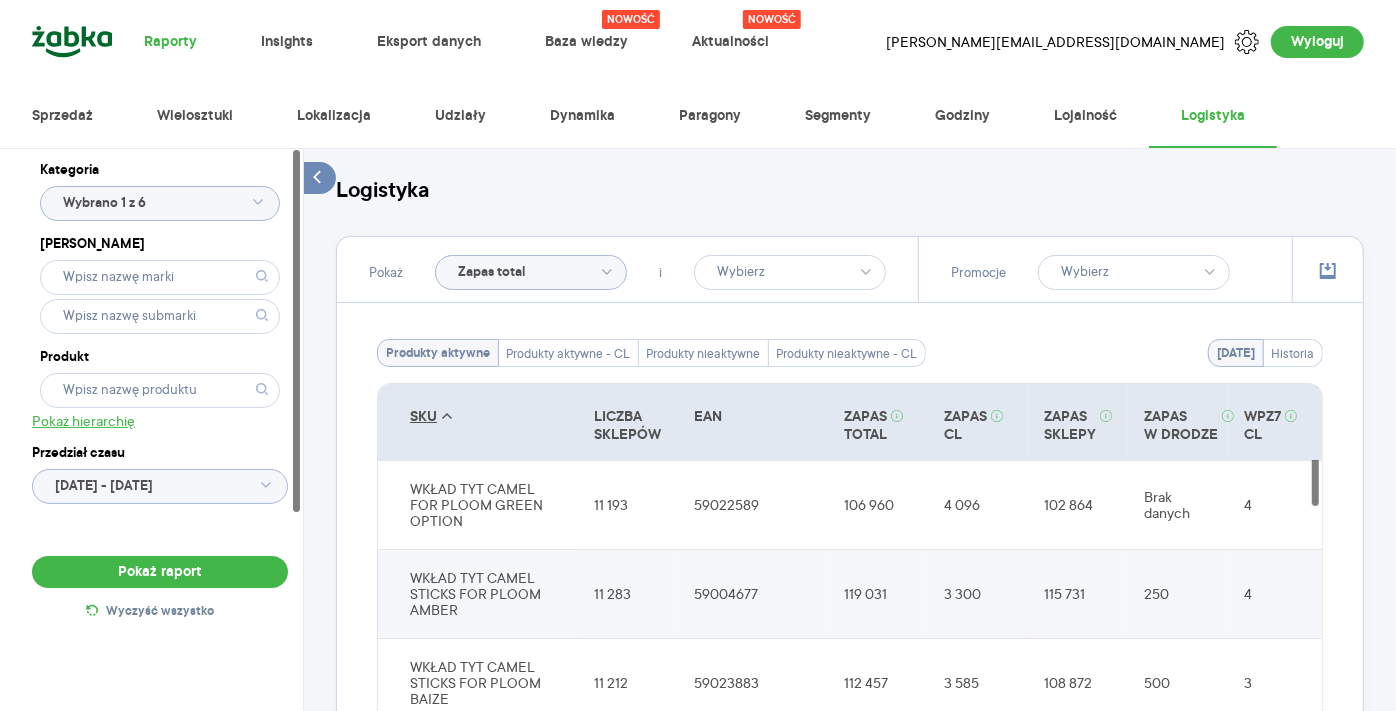 click on "Zapas total" 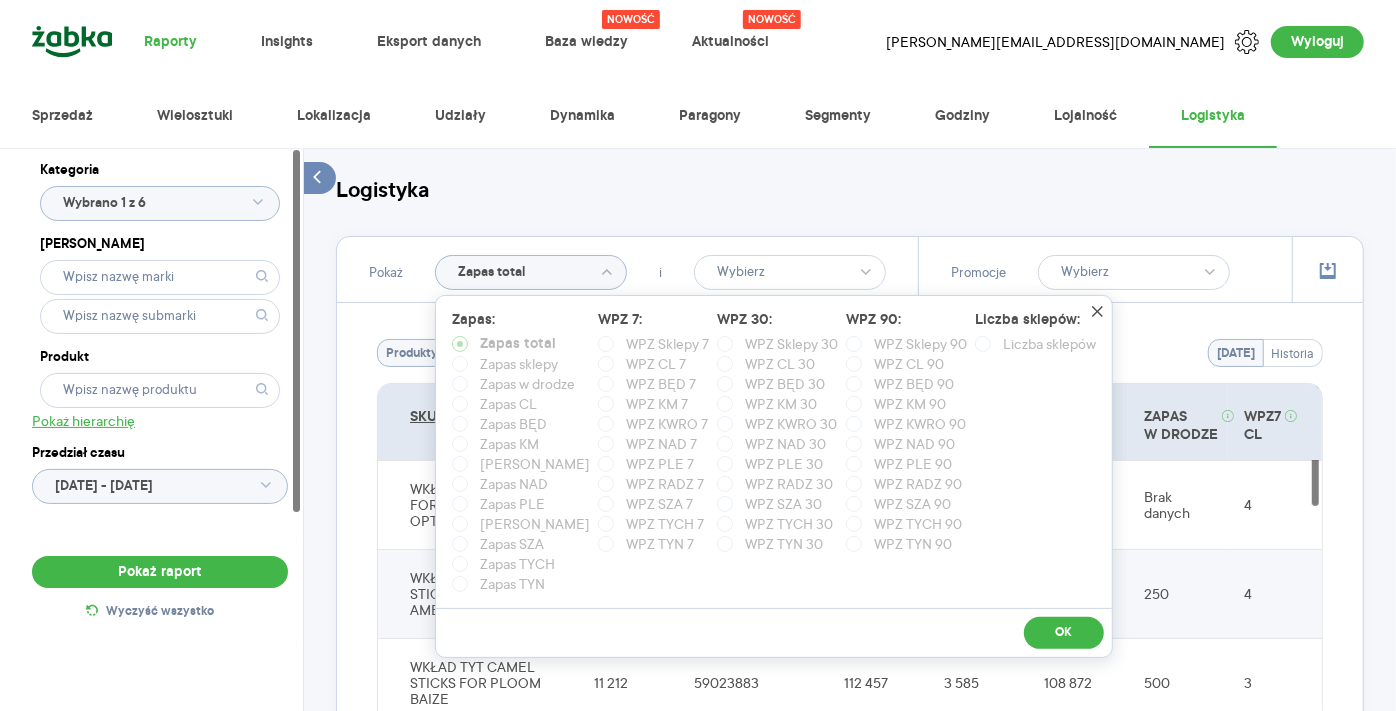 drag, startPoint x: 848, startPoint y: 210, endPoint x: 934, endPoint y: 220, distance: 86.579445 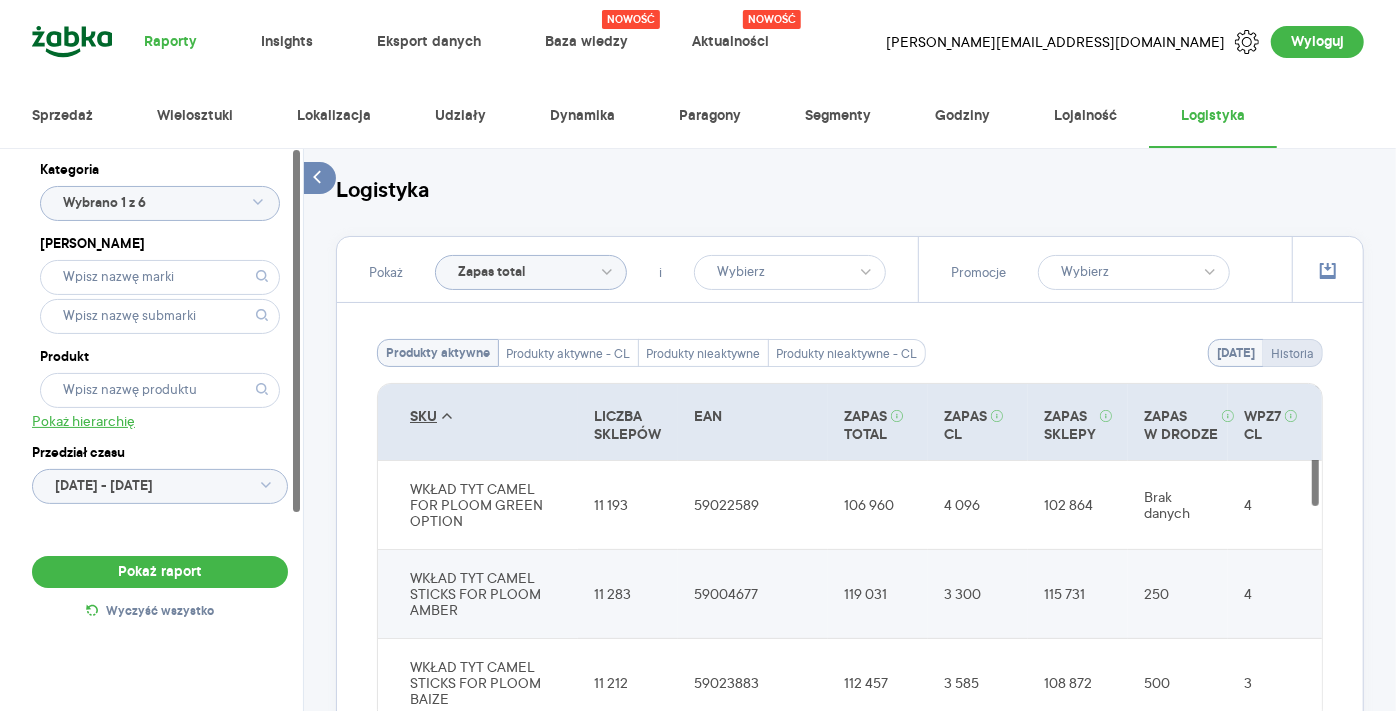 click on "Historia" at bounding box center [1292, 353] 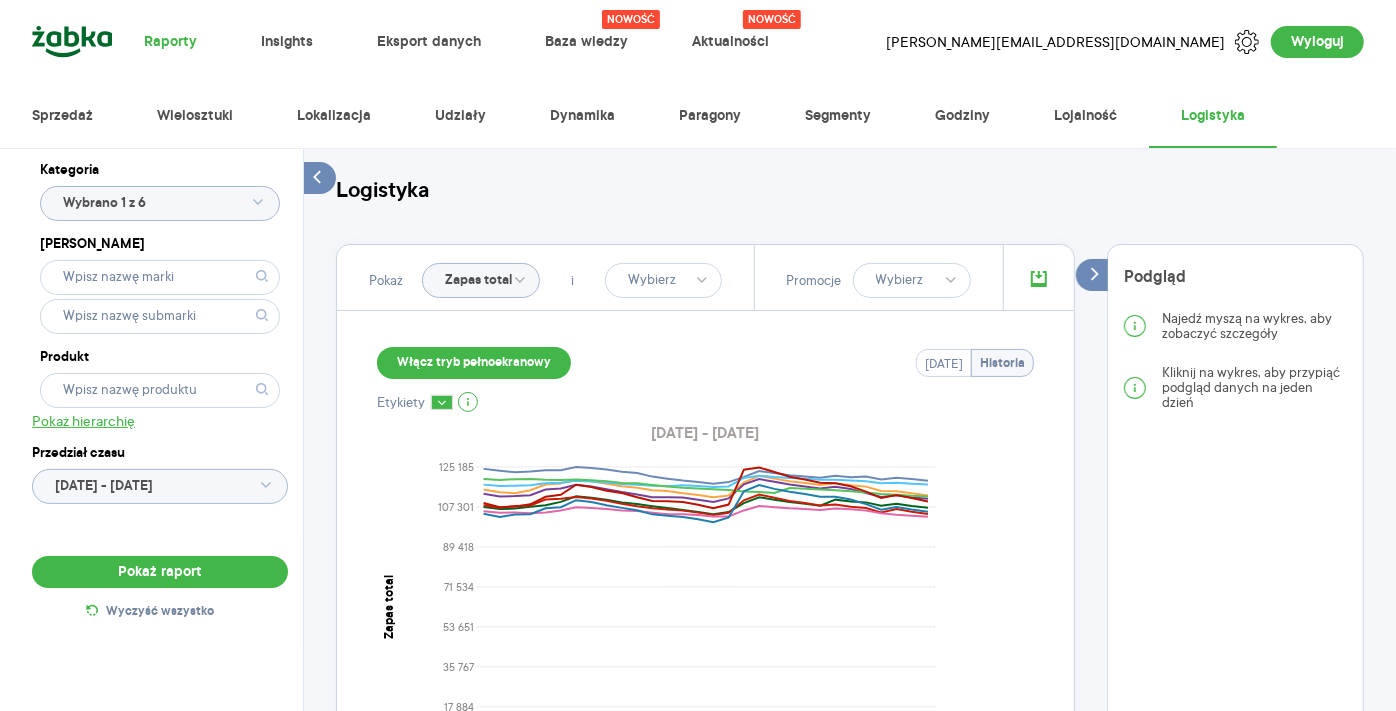 click 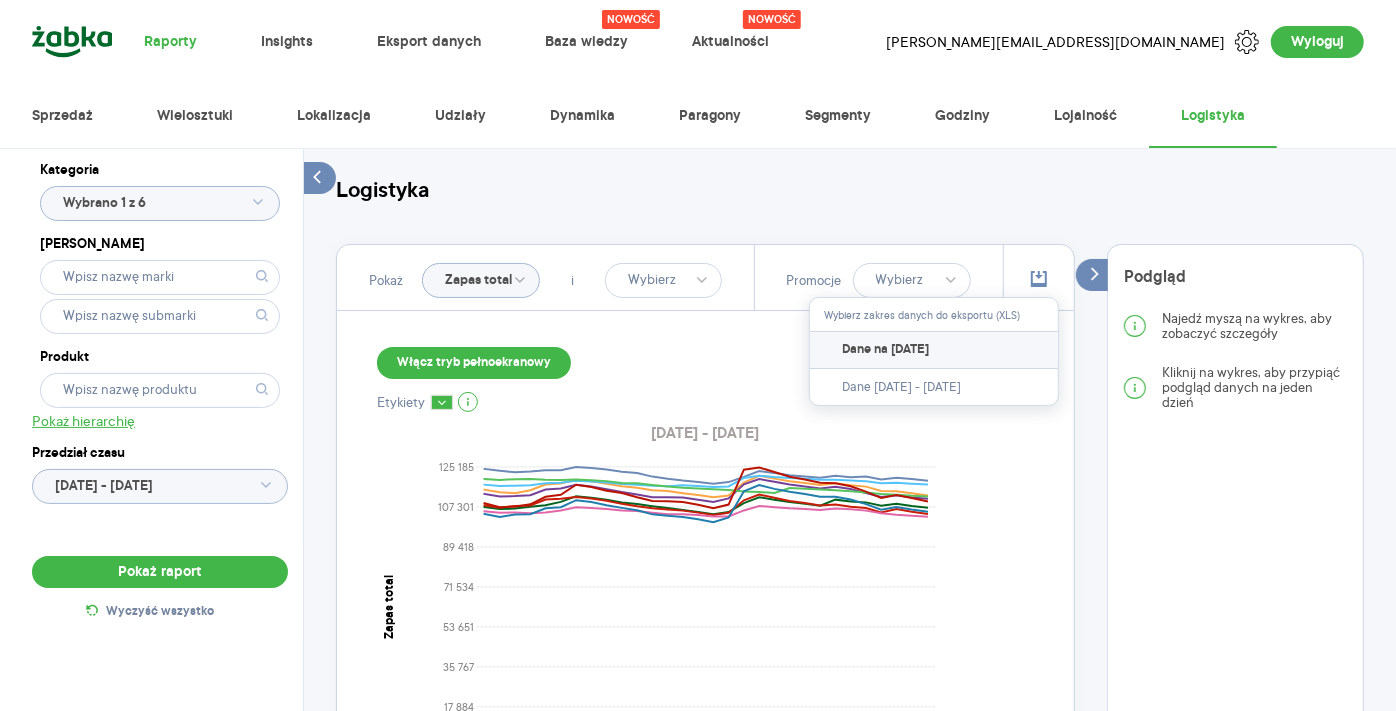 click on "Dane na [DATE]" at bounding box center (934, 350) 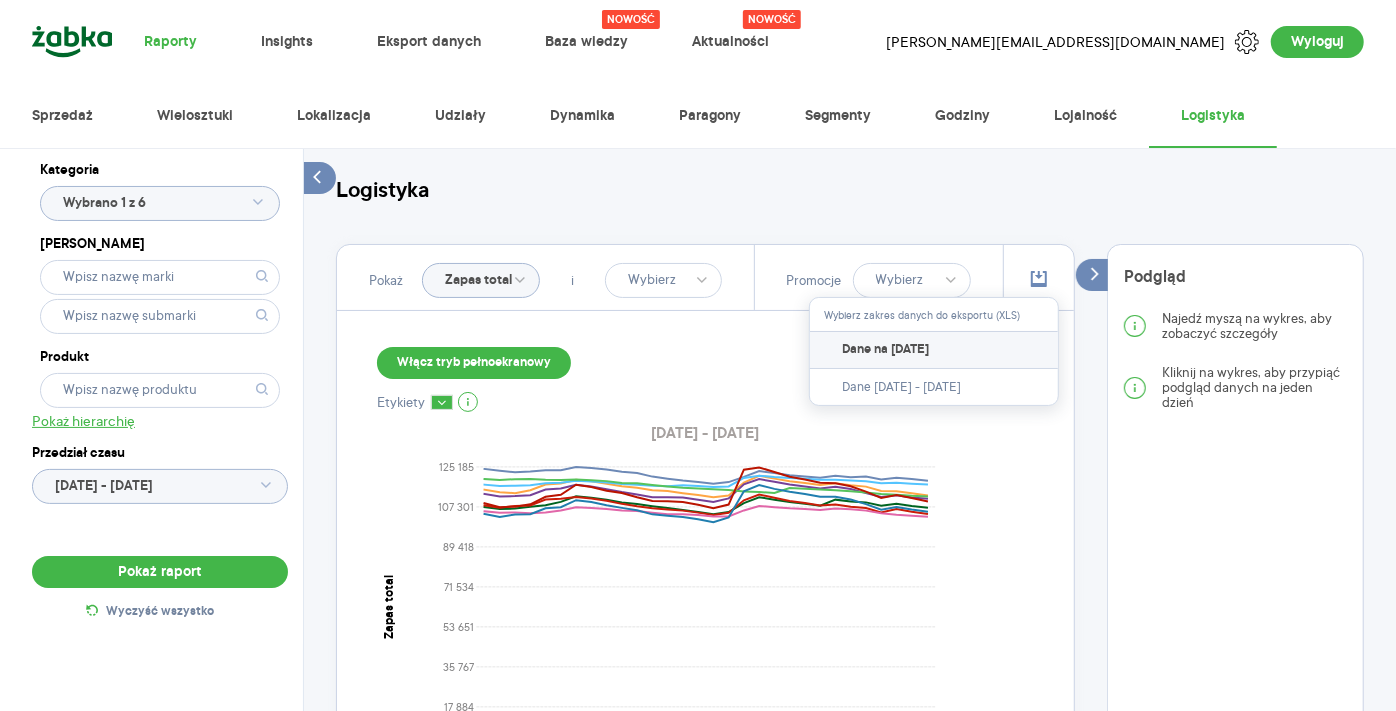 click on "Dane na [DATE]" at bounding box center [885, 350] 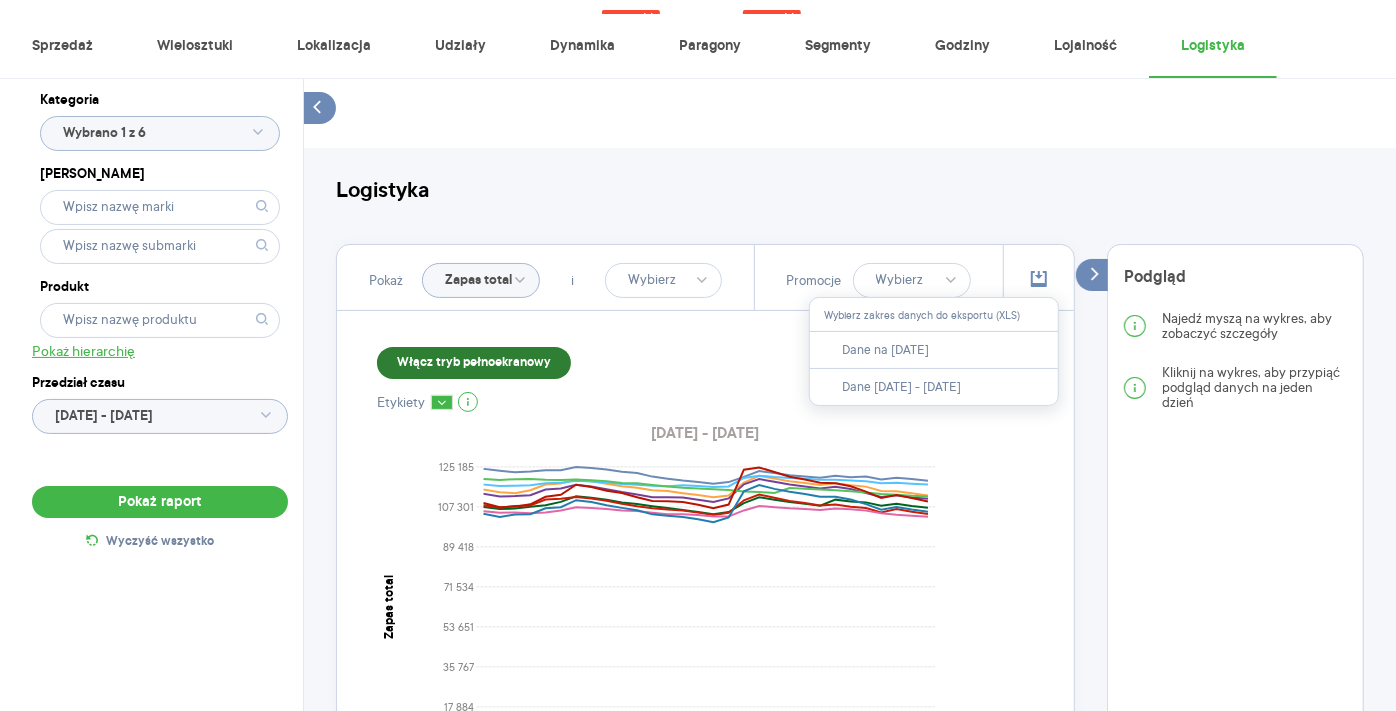 scroll, scrollTop: 122, scrollLeft: 0, axis: vertical 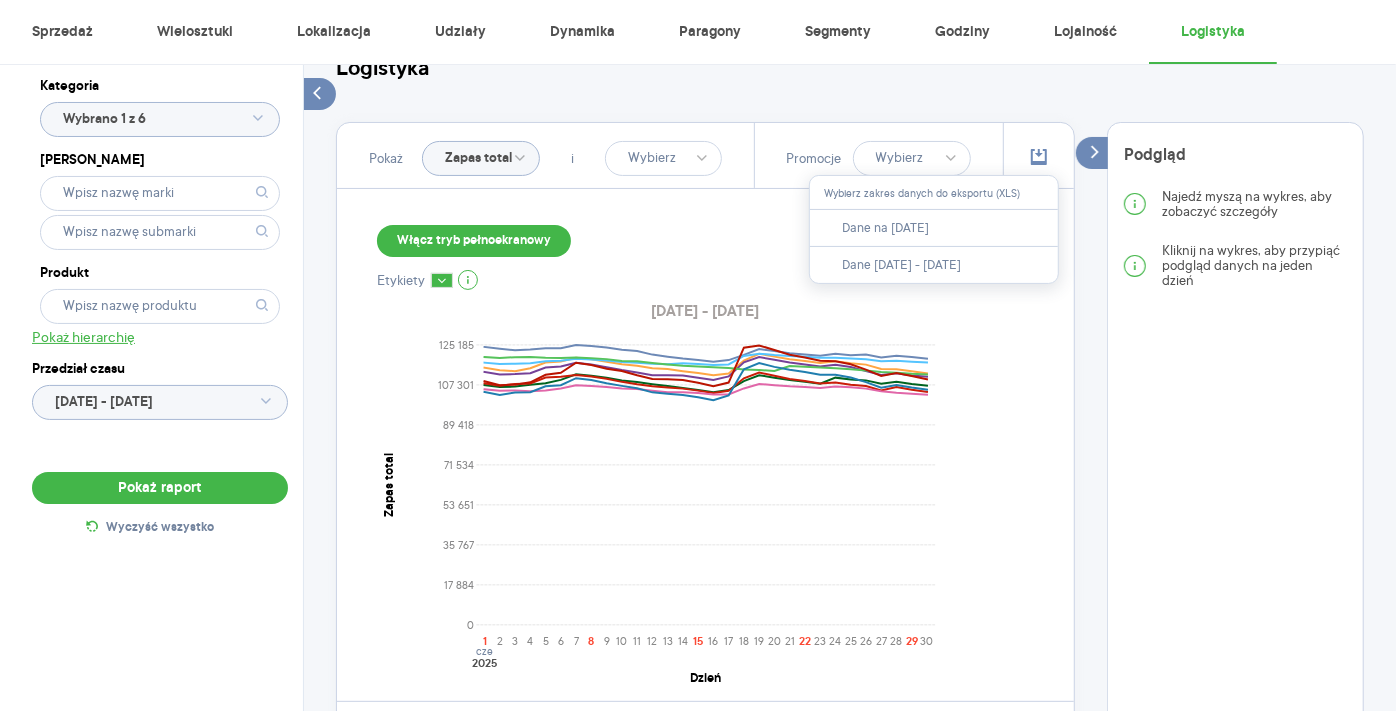 click on "Logistyka Pokaż Zapas total i Promocje Wybierz zakres danych do eksportu (XLS) Dane na [DATE] Dane [DATE] - [DATE] Włącz tryb pełnoekranowy [DATE] Historia Etykiety [DATE] - [DATE] 0 17 884 35 767 53 651 71 534 89 418 107 301 125 185 Zapas total 1 2 3 4 5 6 7 8 9 10 11 12 13 14 15 16 17 18 19 20 21 22 23 24 25 26 27 28 29 [DATE] Dzień Legenda: Produkty aktywne JTI POLSKA SP. Z O.O. WKŁAD TYT CAMEL FOR PLOOM GREEN OPTION WKŁAD TYT CAMEL STICKS FOR PLOOM AMBER WKŁAD TYT CAMEL STICKS FOR PLOOM BAIZE WKŁAD TYT CAMEL STICKS FOR PLOOM BRONZE WKŁAD TYT CAMEL STICKS FOR PLOOM GOLD WKŁAD TYT CAMEL STICKS FOR PLOOM SILVER WKŁAD TYT CAMEL STICKS FOR PLOOM TEAL WKŁAD TYT CAMEL STICKS FOR PLOOM YELLOW WKŁAD TYT. CAMEL STICKS FOR PLOOM GREEN WKŁAD TYT. CAMEL STICKS FOR PLOOM PURPLE Podgląd Najedź myszą na wykres, aby zobaczyć szczegóły Kliknij na wykres, aby przypiąć podgląd danych na jeden dzień" at bounding box center [850, 486] 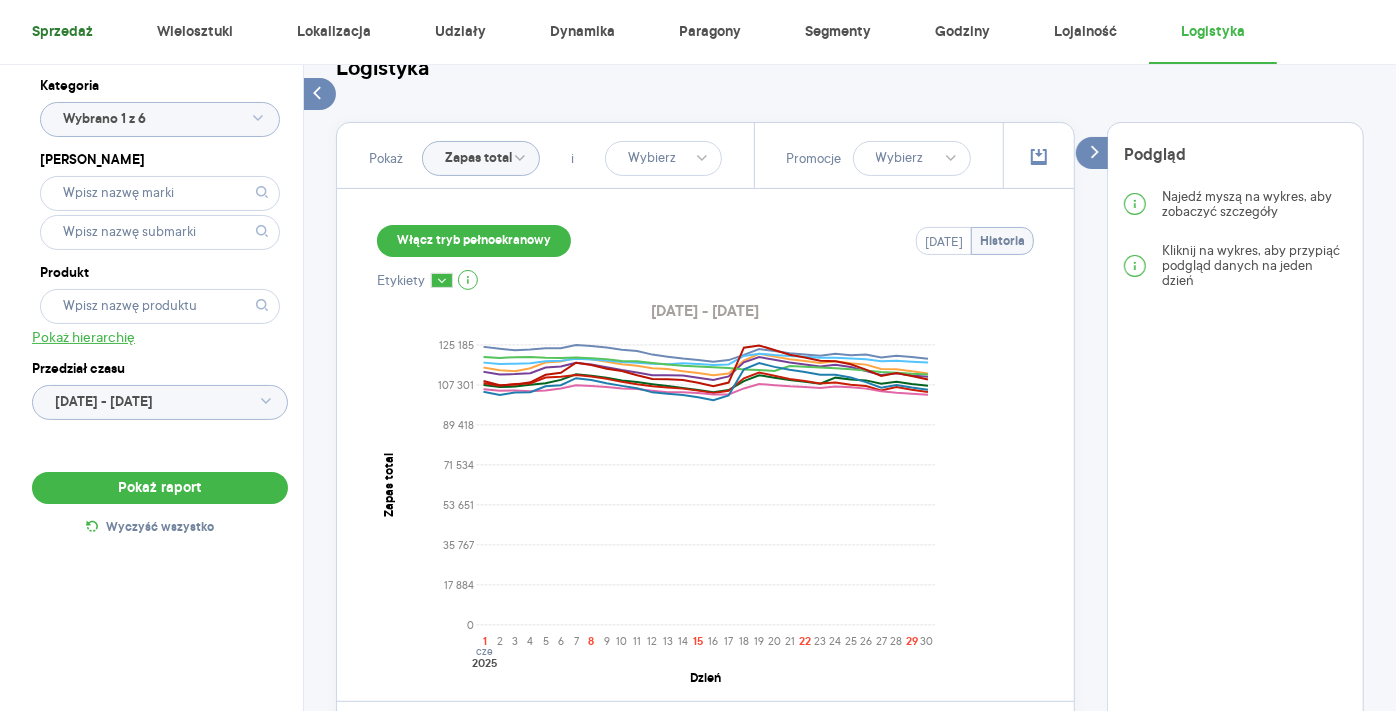 click on "Sprzedaż" at bounding box center [62, 32] 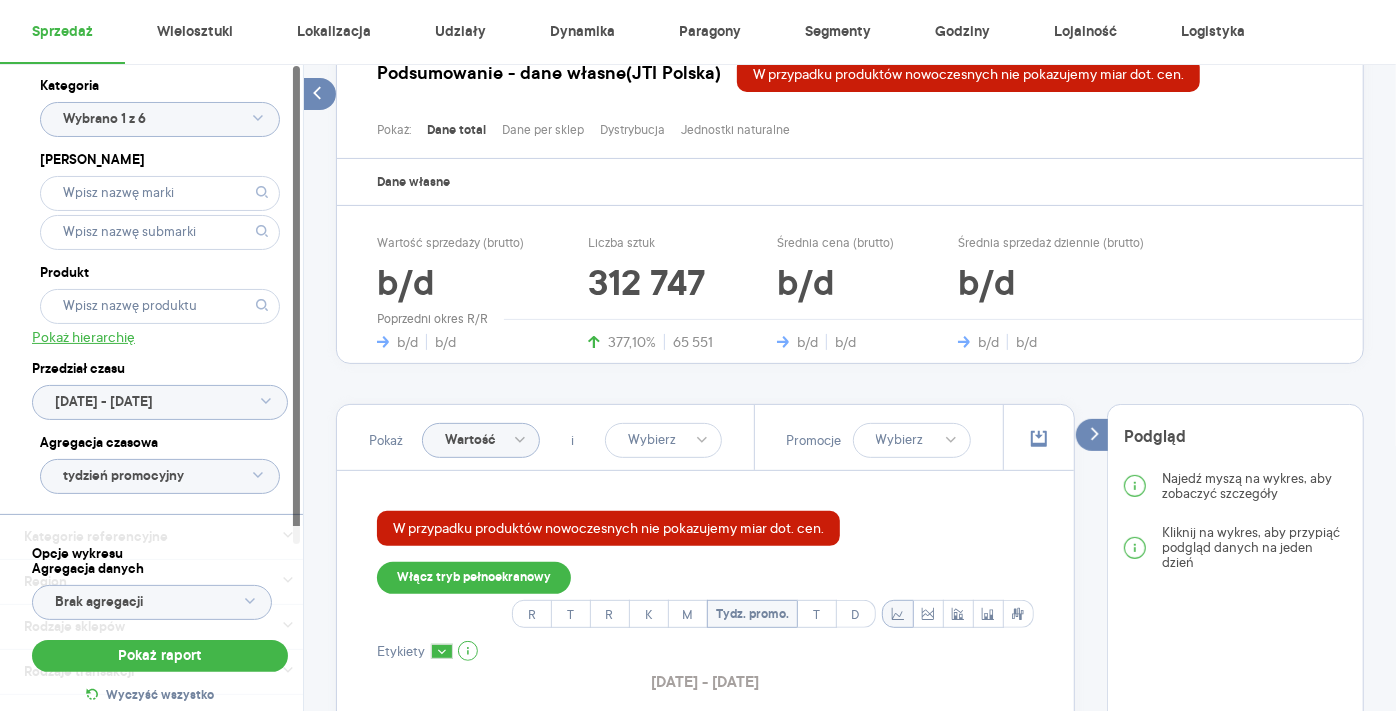 scroll, scrollTop: 344, scrollLeft: 0, axis: vertical 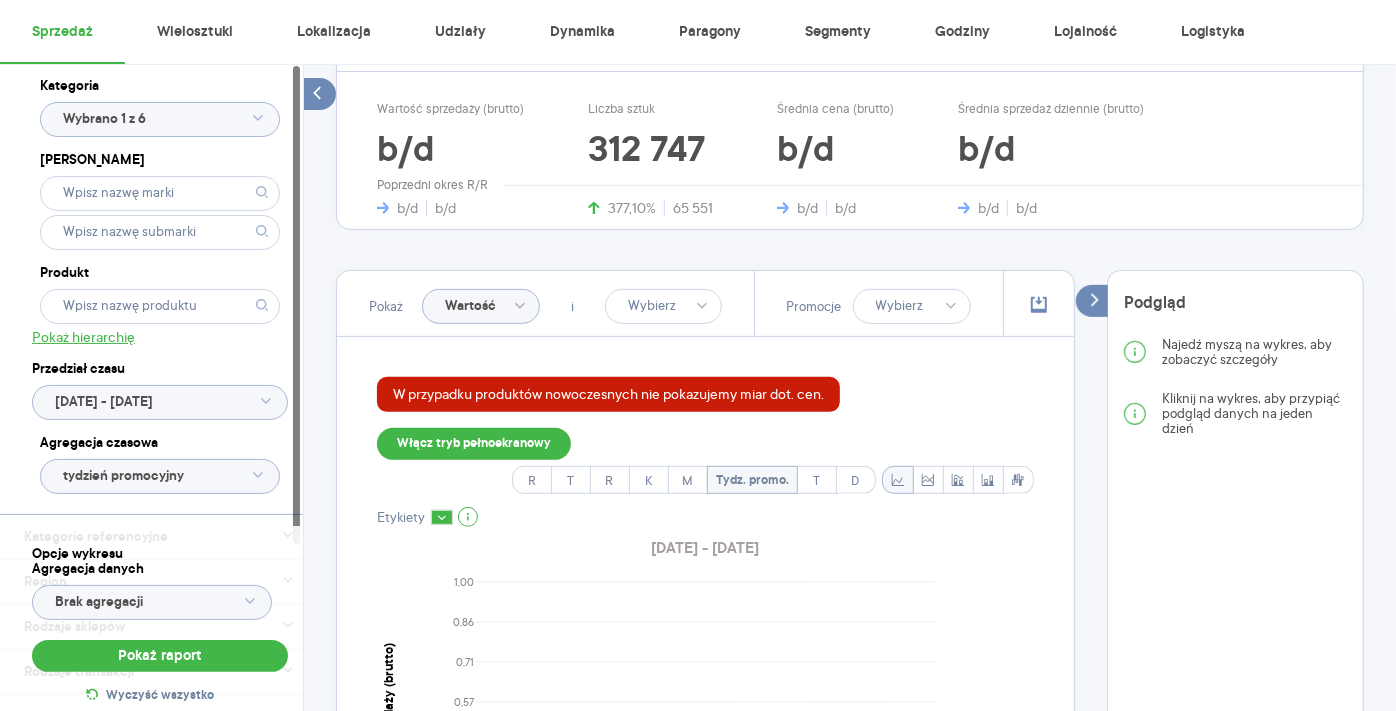 click on "Wartość" 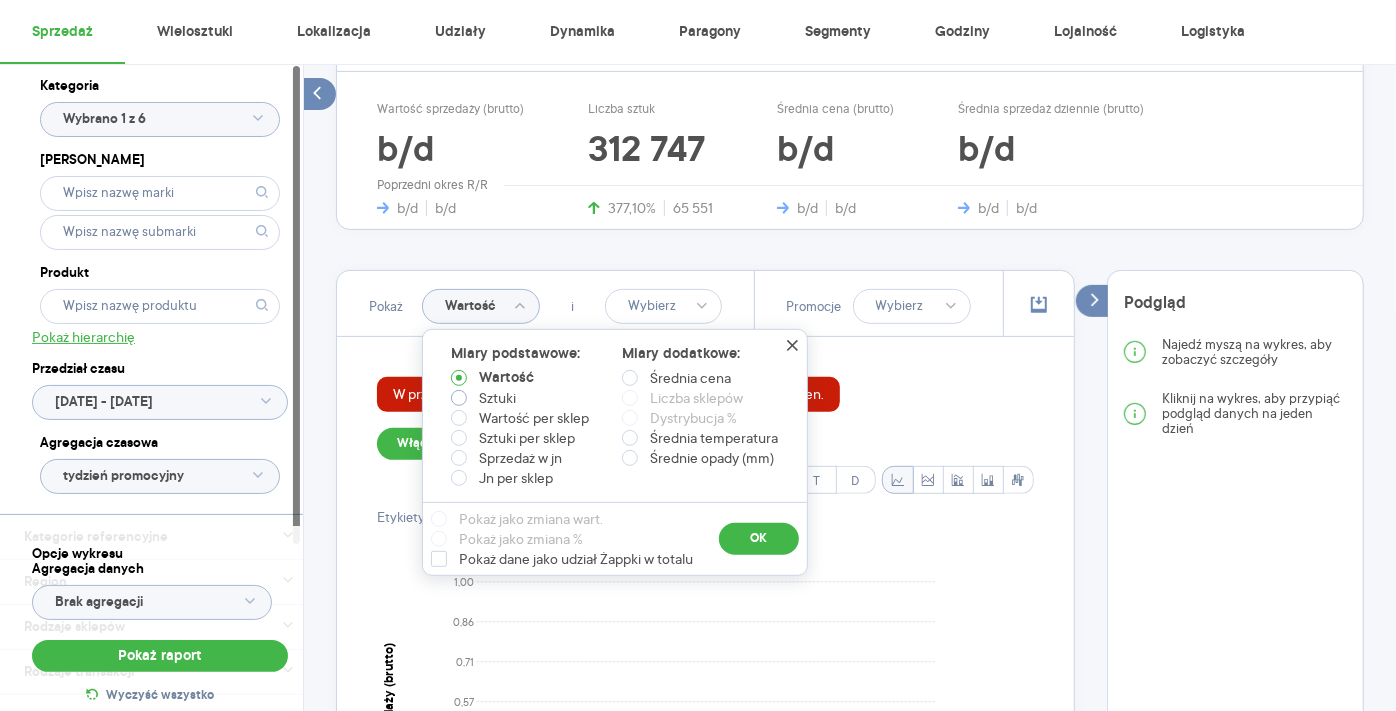 click on "Sztuki" at bounding box center (497, 398) 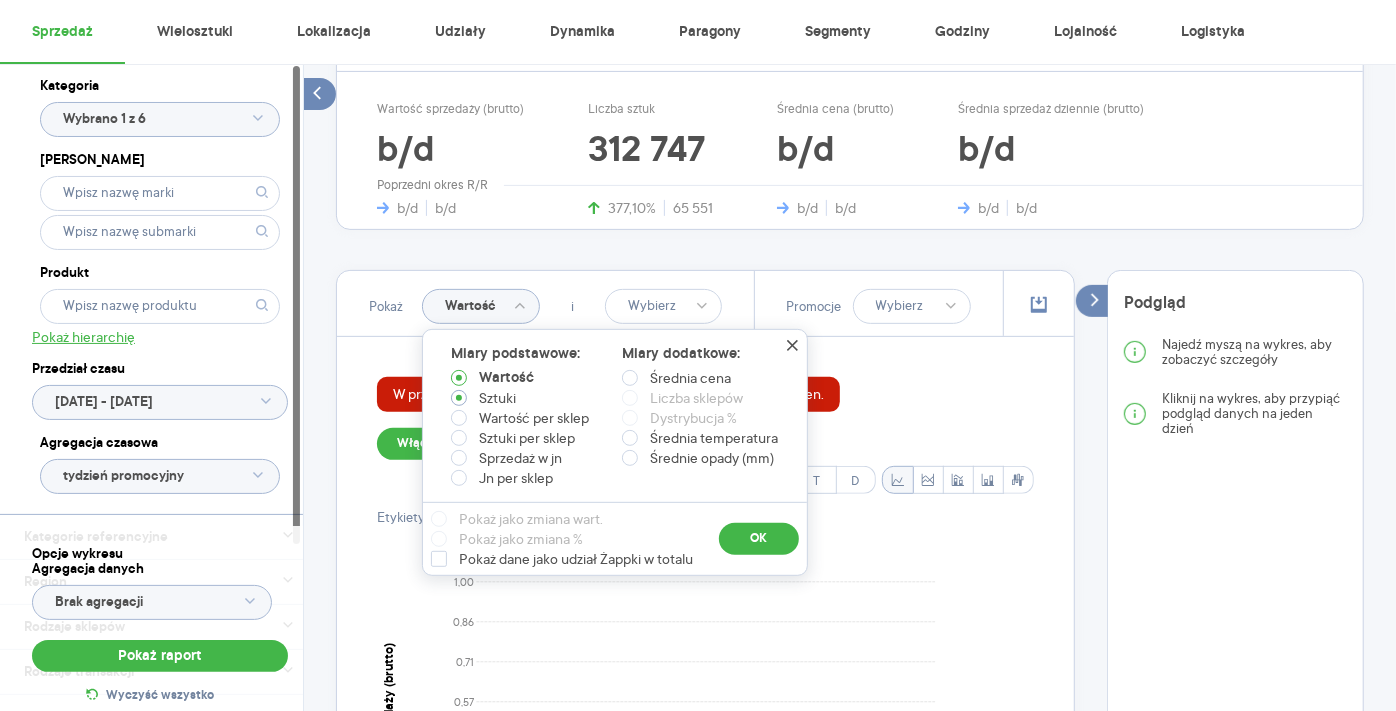 radio on "true" 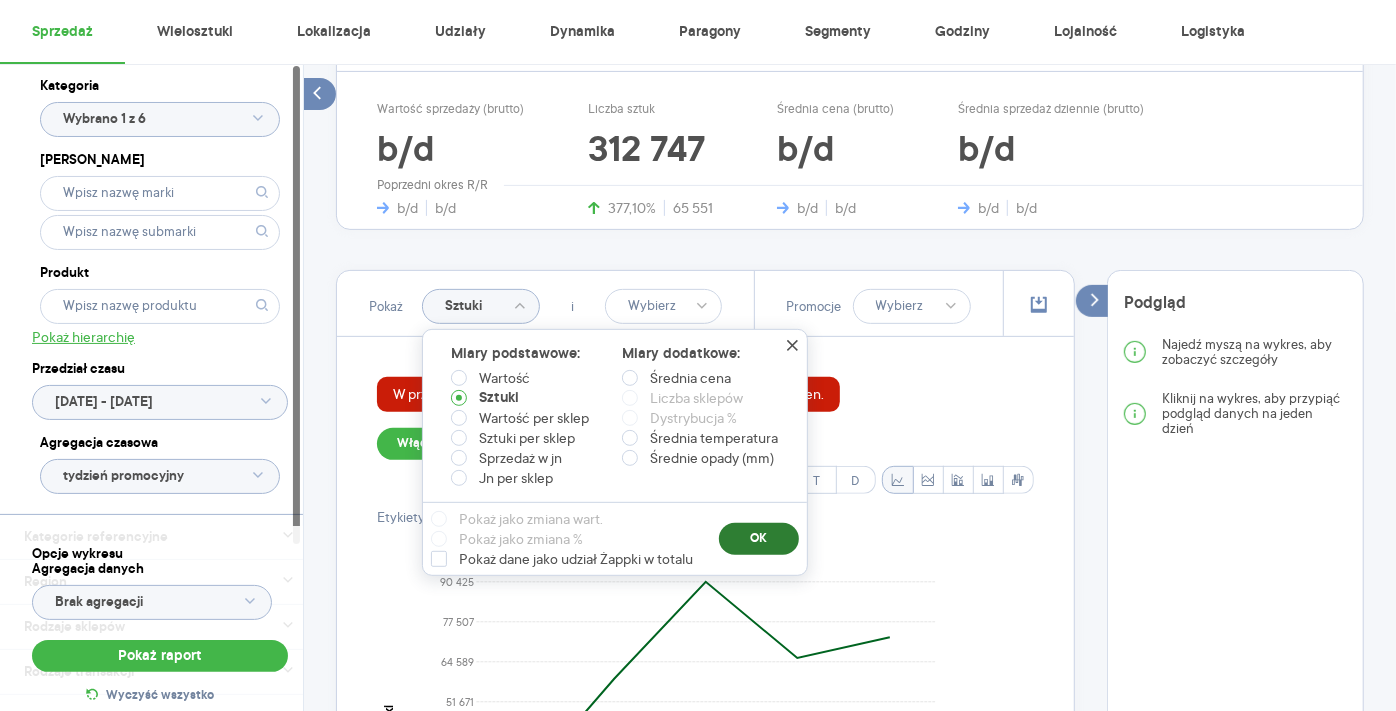 click on "OK" at bounding box center [759, 539] 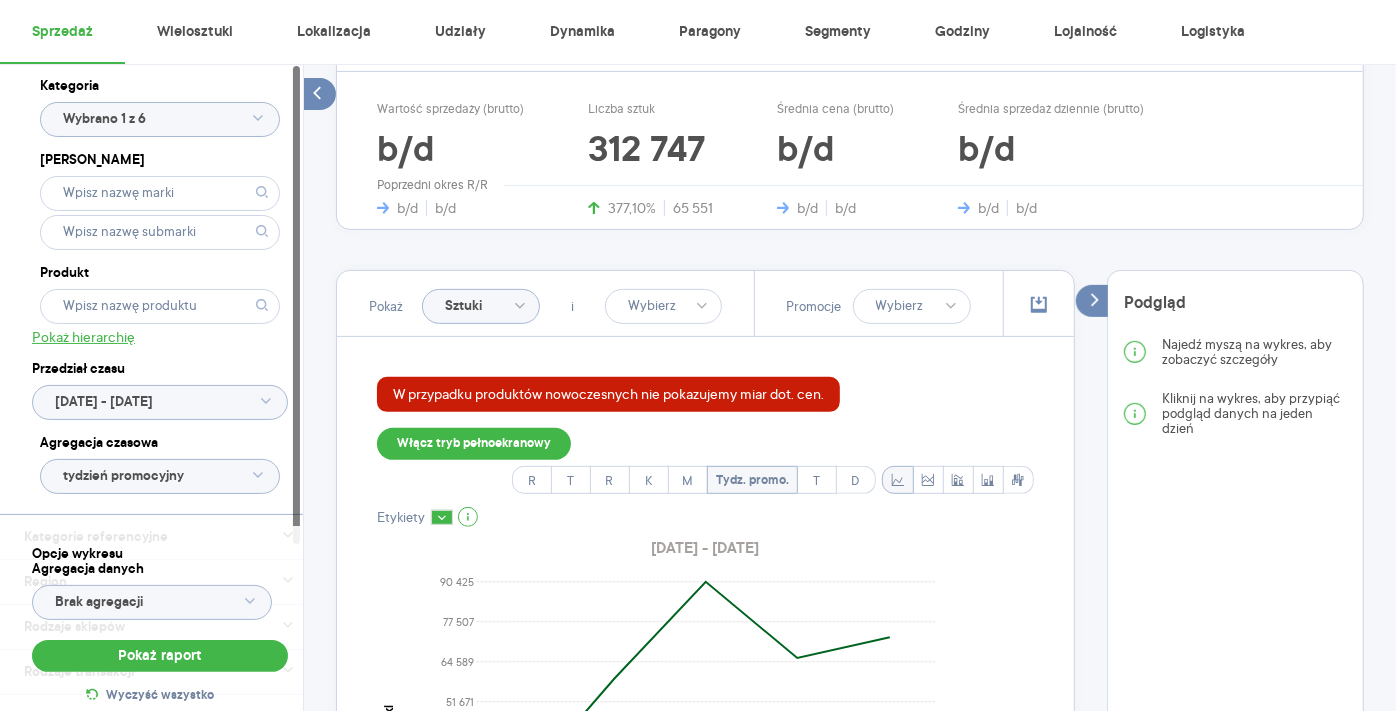 click on "Kategoria Wybrano 1 z 6 Marka Produkt Pokaż hierarchię Przedział czasu [DATE] - [DATE] Agregacja czasowa tydzień promocyjny" at bounding box center [160, 289] 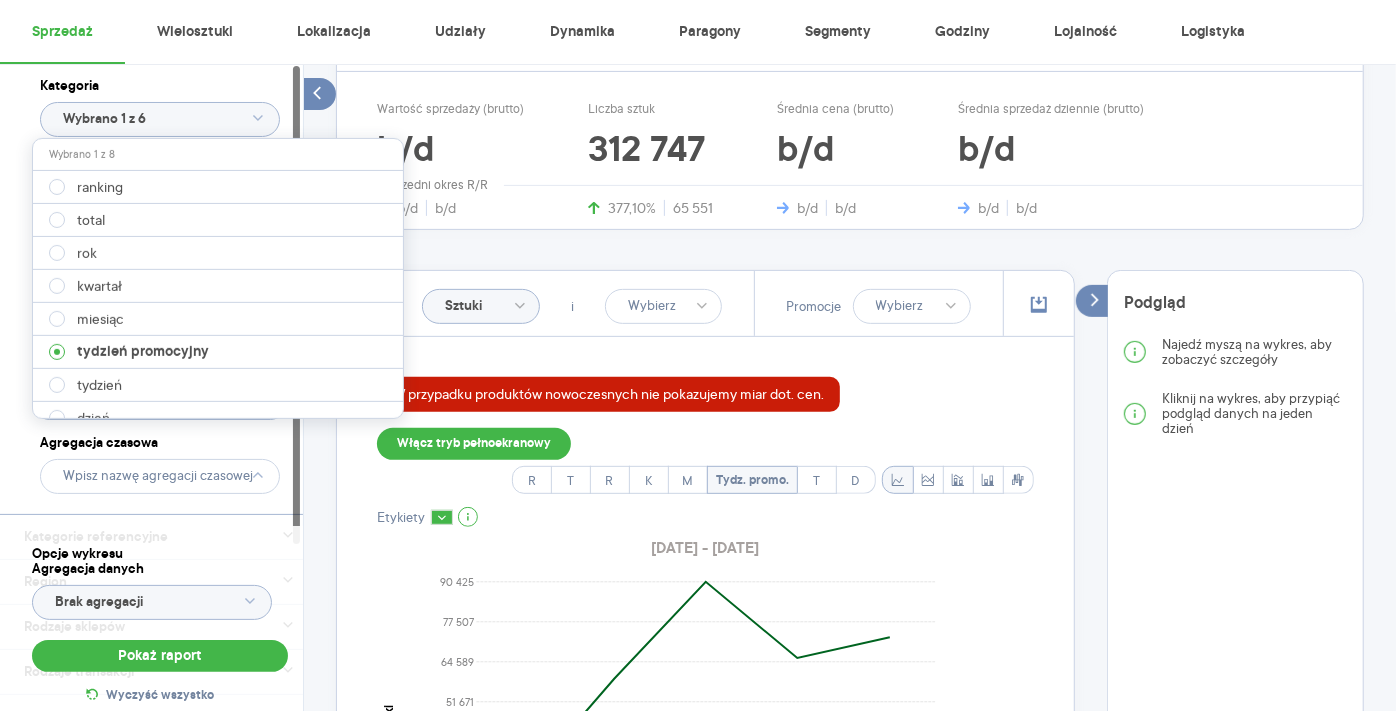 click on "miesiąc" at bounding box center (100, 319) 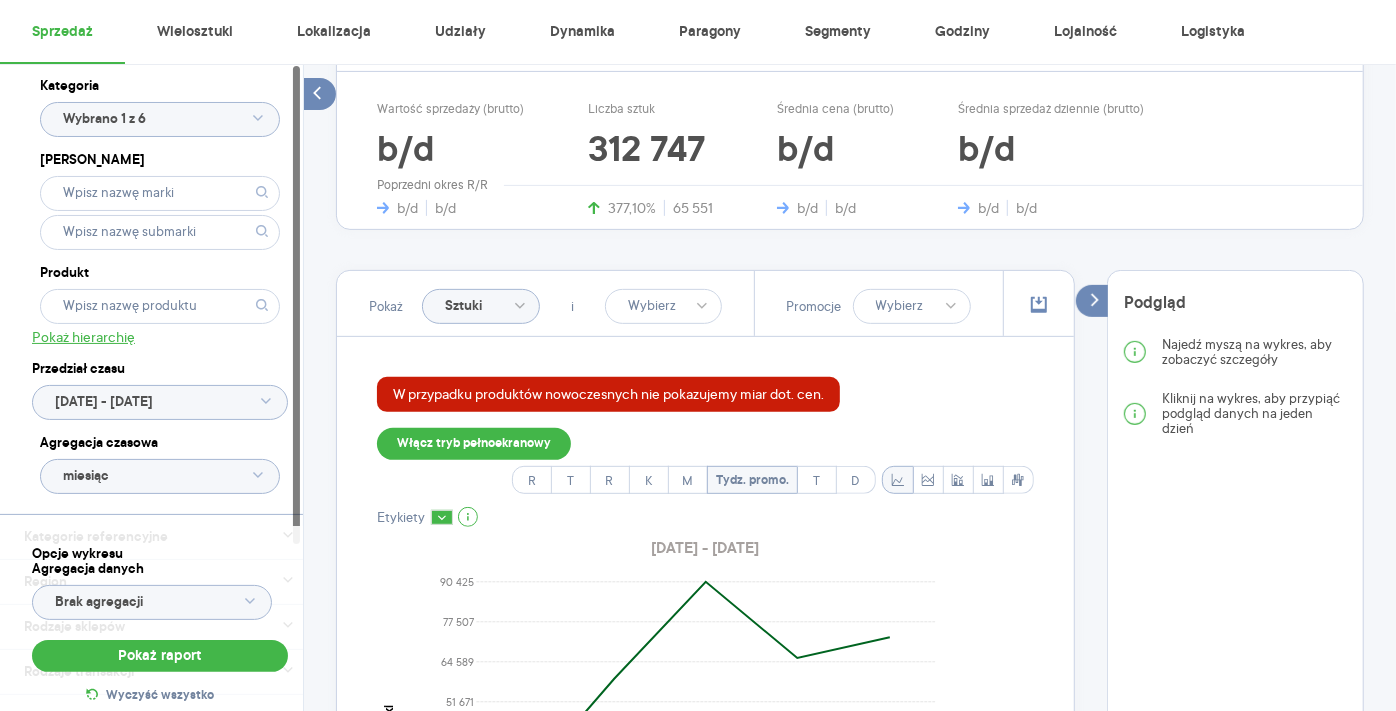 click on "Opcje wykresu Agregacja danych Brak agregacji Pokaż raport Wyczyść wszystko" at bounding box center (160, 627) 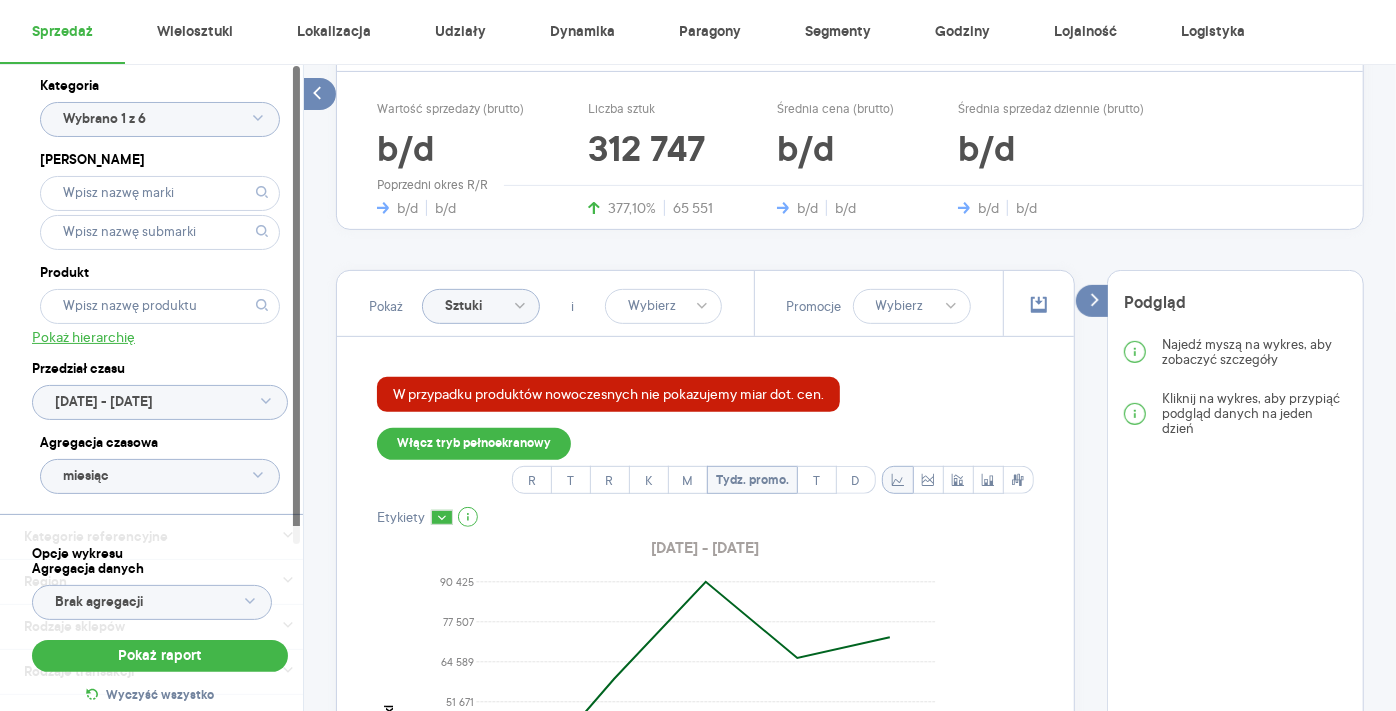 drag, startPoint x: 218, startPoint y: 638, endPoint x: 330, endPoint y: 597, distance: 119.26861 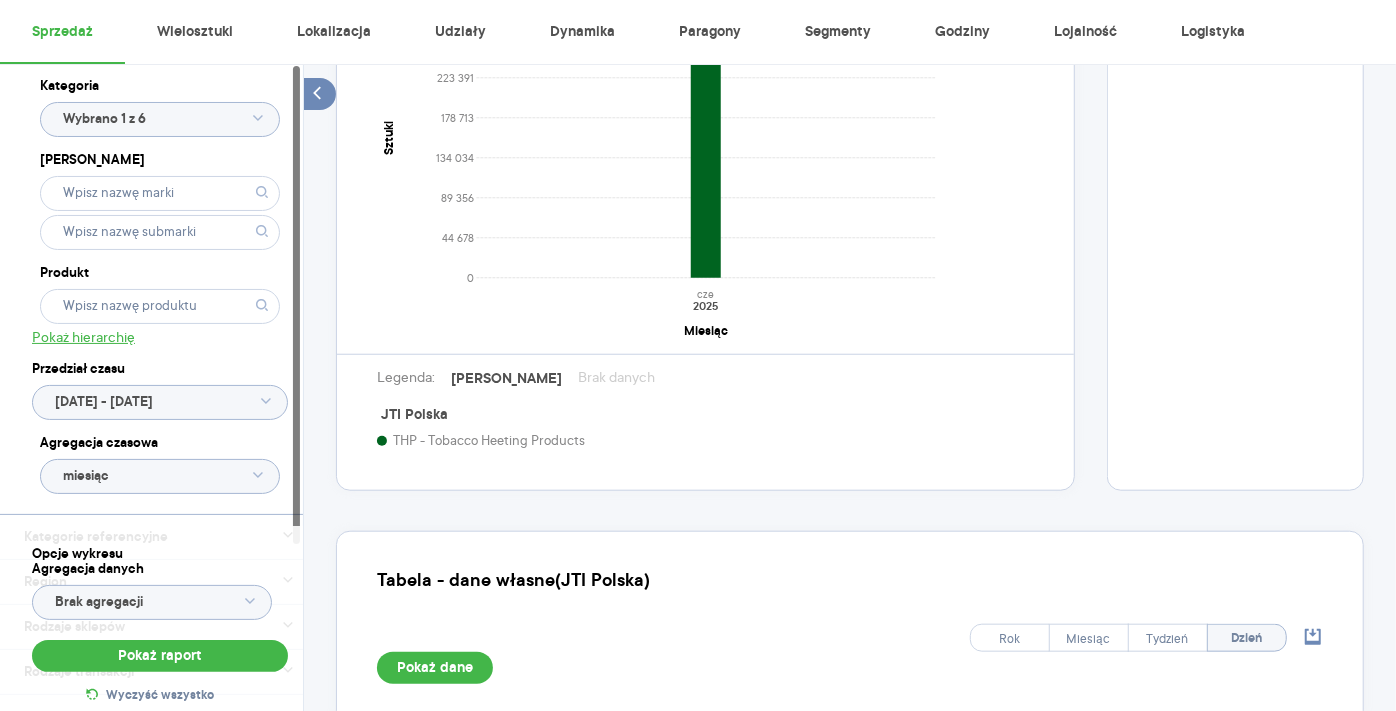 scroll, scrollTop: 900, scrollLeft: 0, axis: vertical 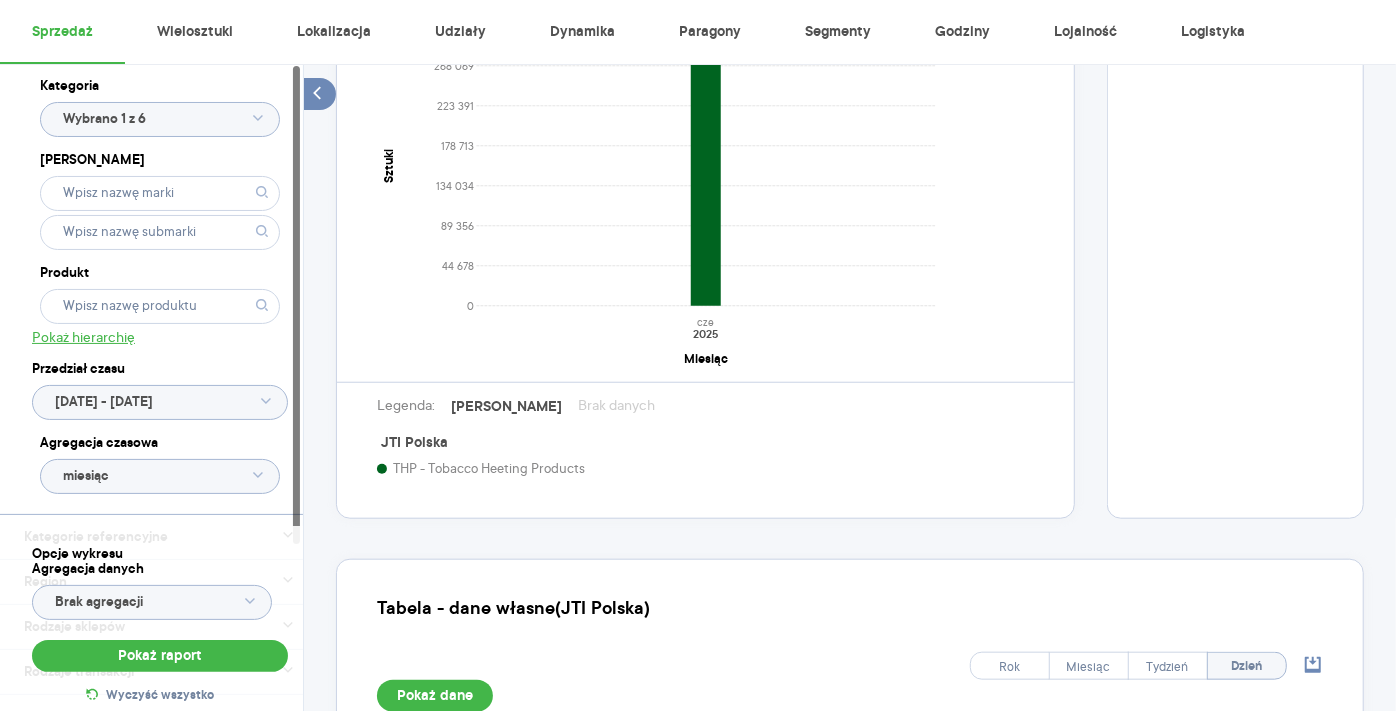 click 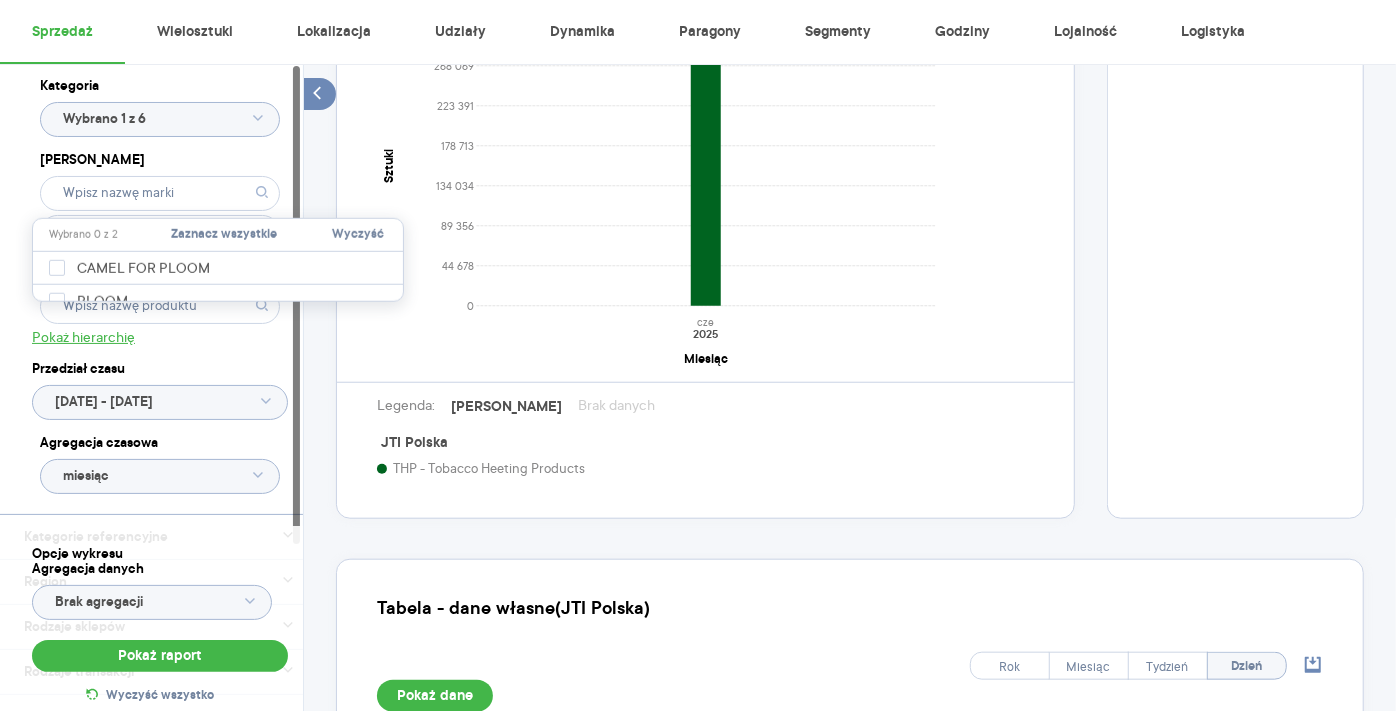 click on "[PERSON_NAME]" at bounding box center [160, 160] 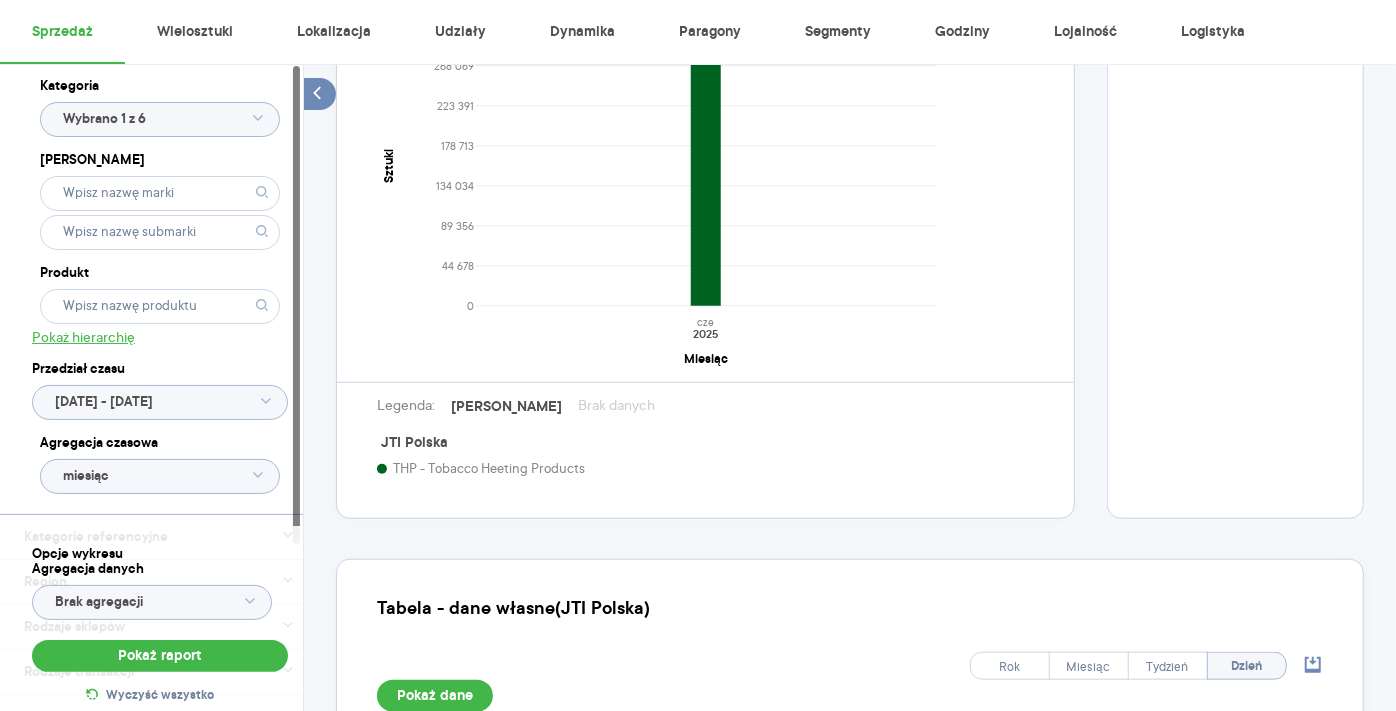 click 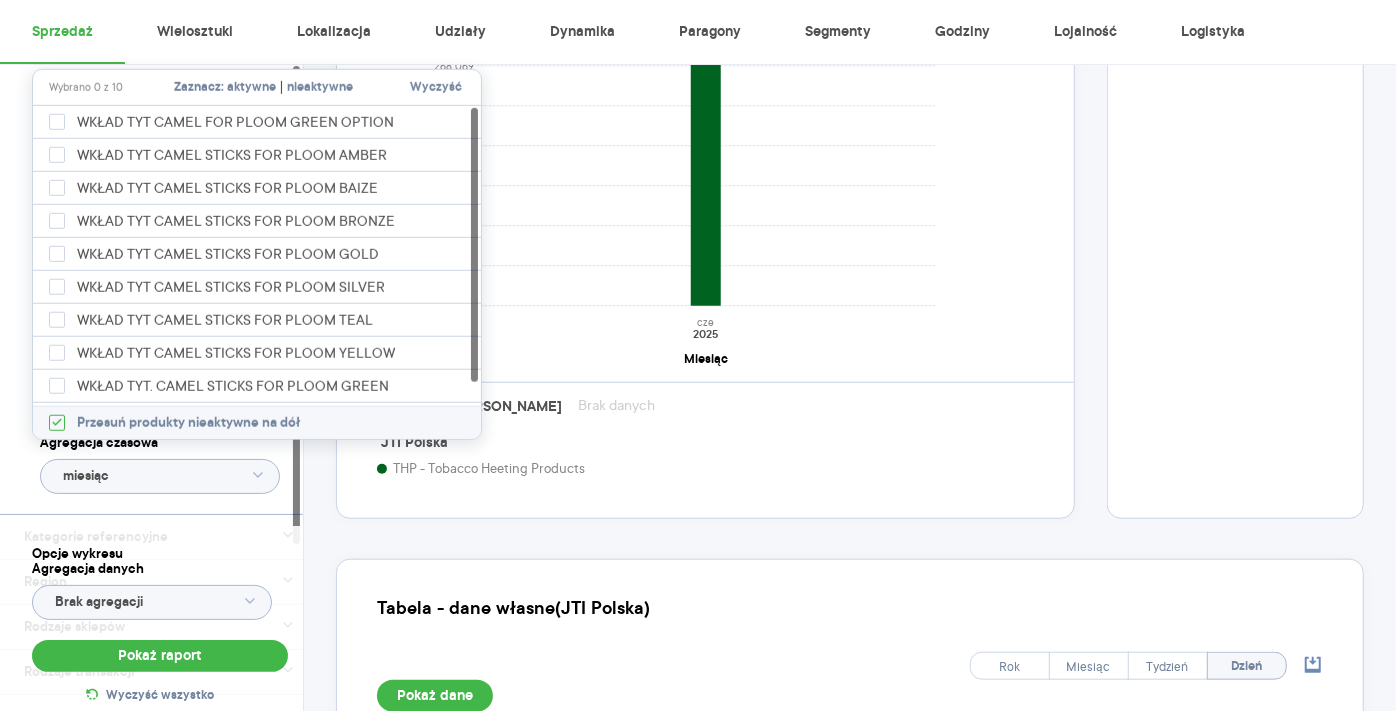 click on "aktywne" at bounding box center (251, 88) 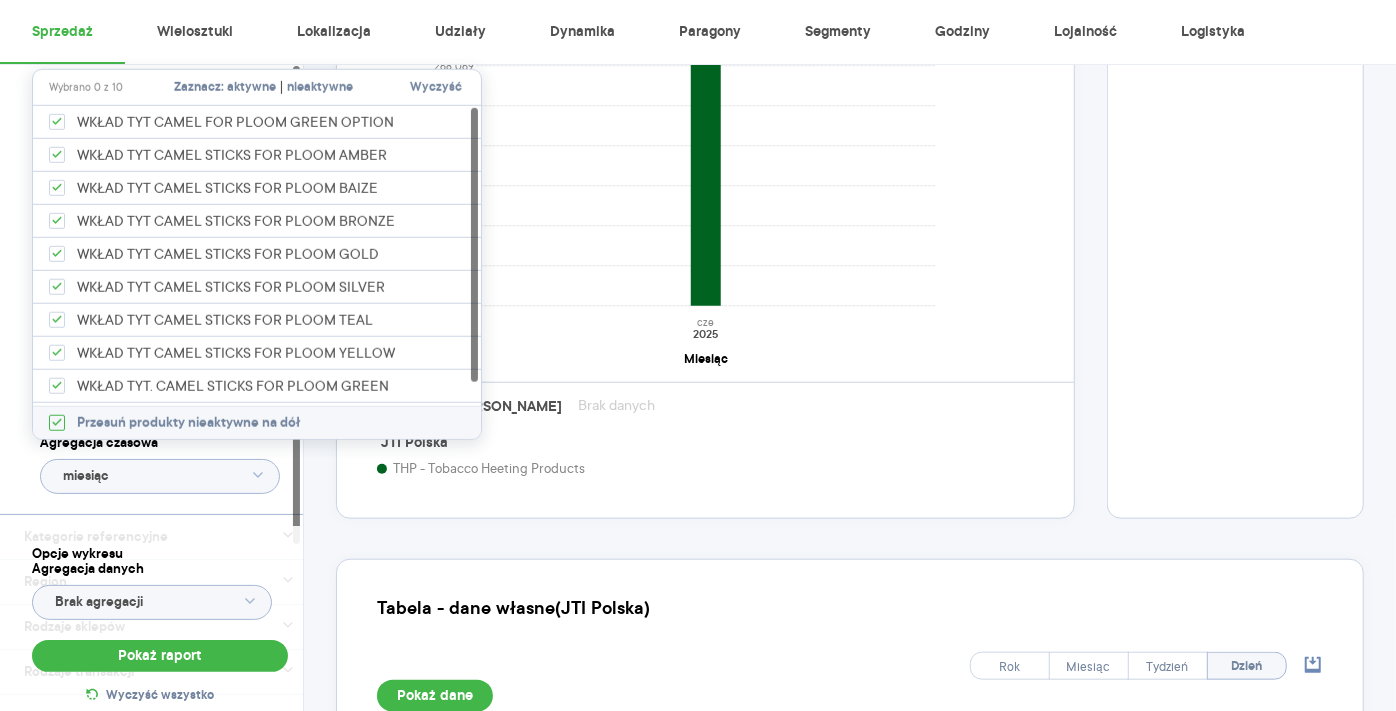 checkbox on "true" 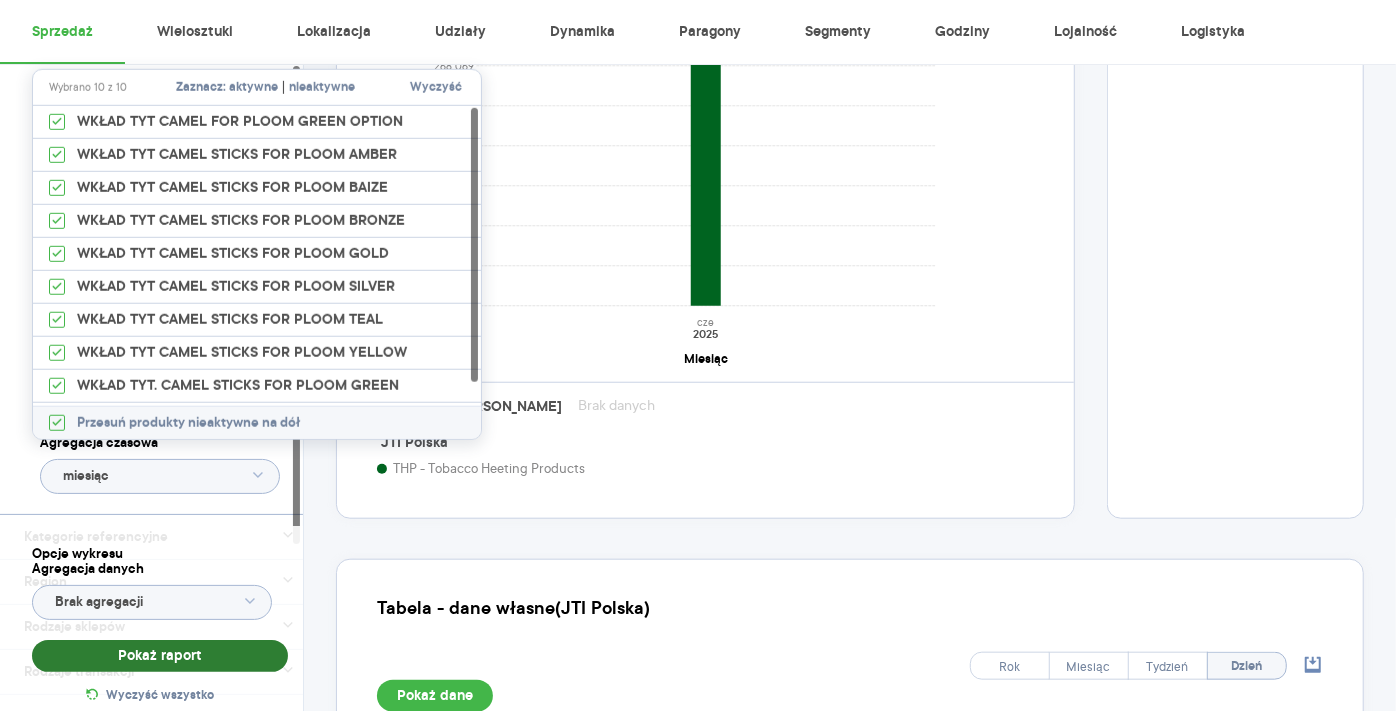 click on "Pokaż raport" at bounding box center (160, 656) 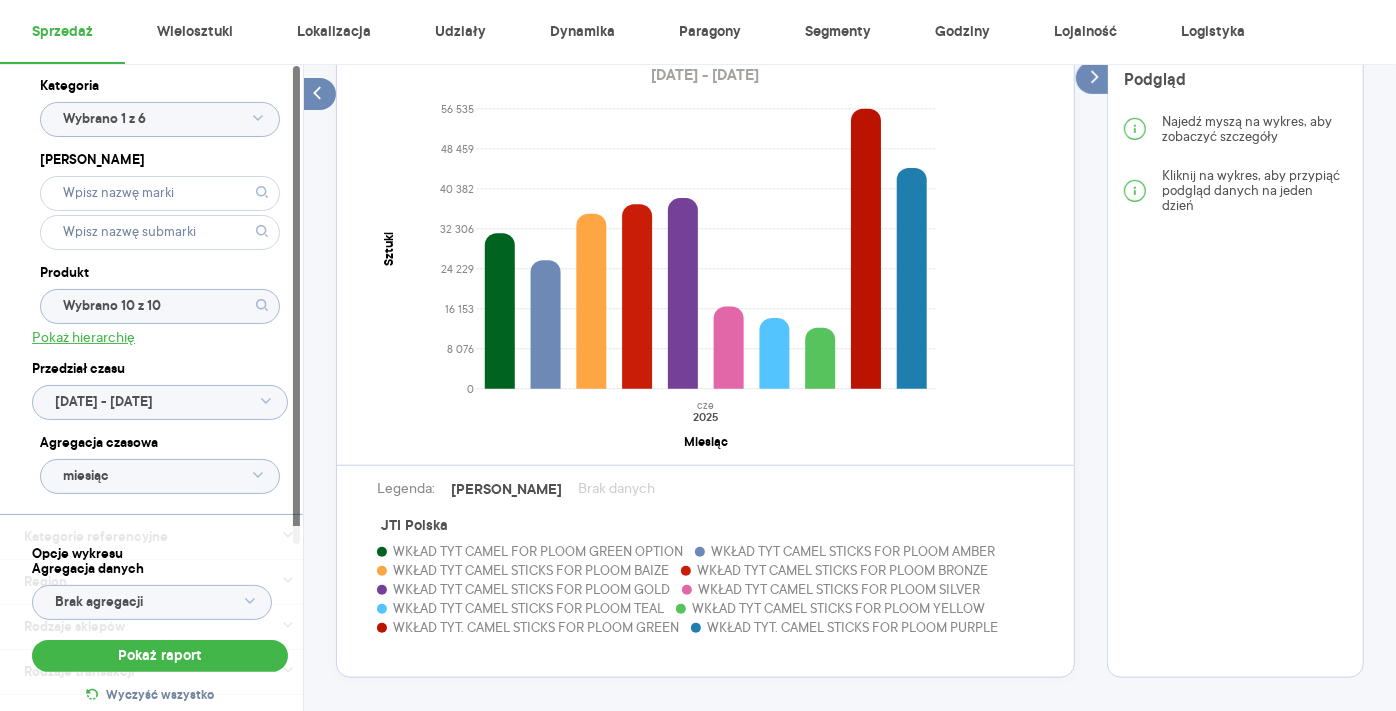 scroll, scrollTop: 788, scrollLeft: 0, axis: vertical 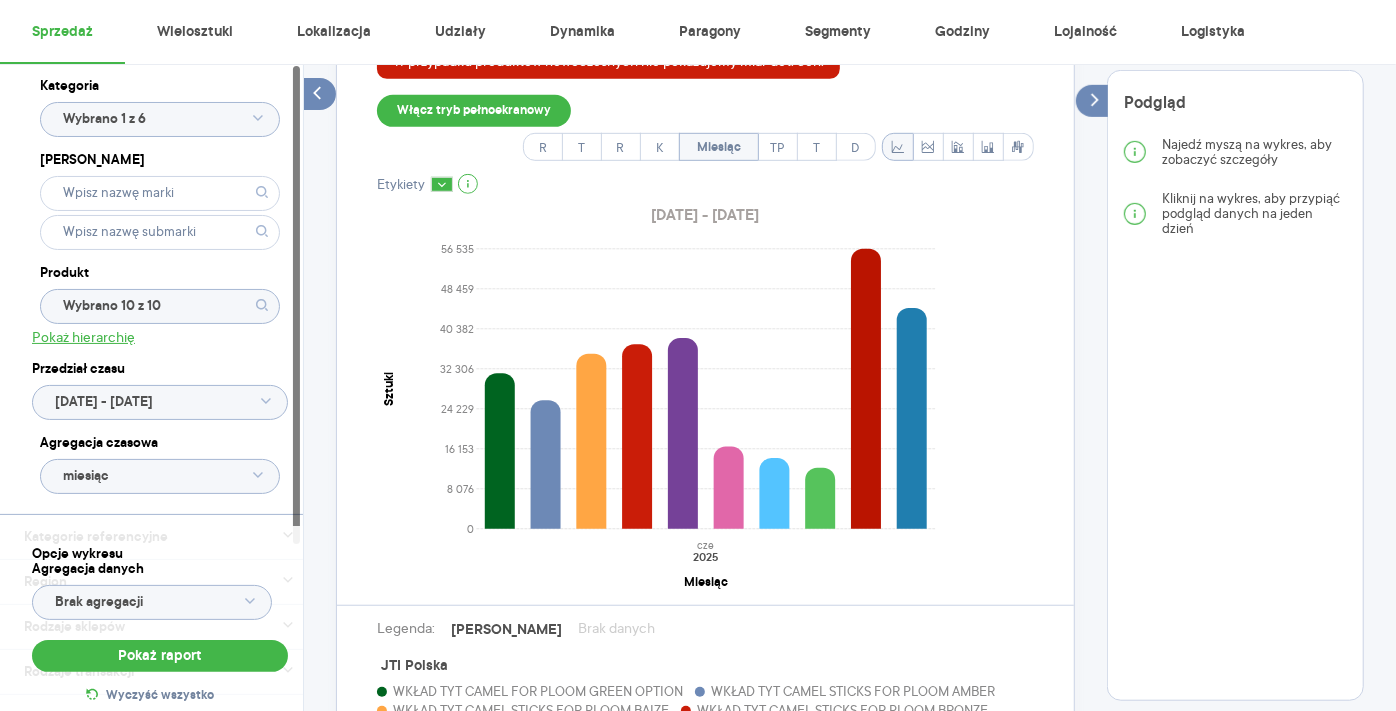 type 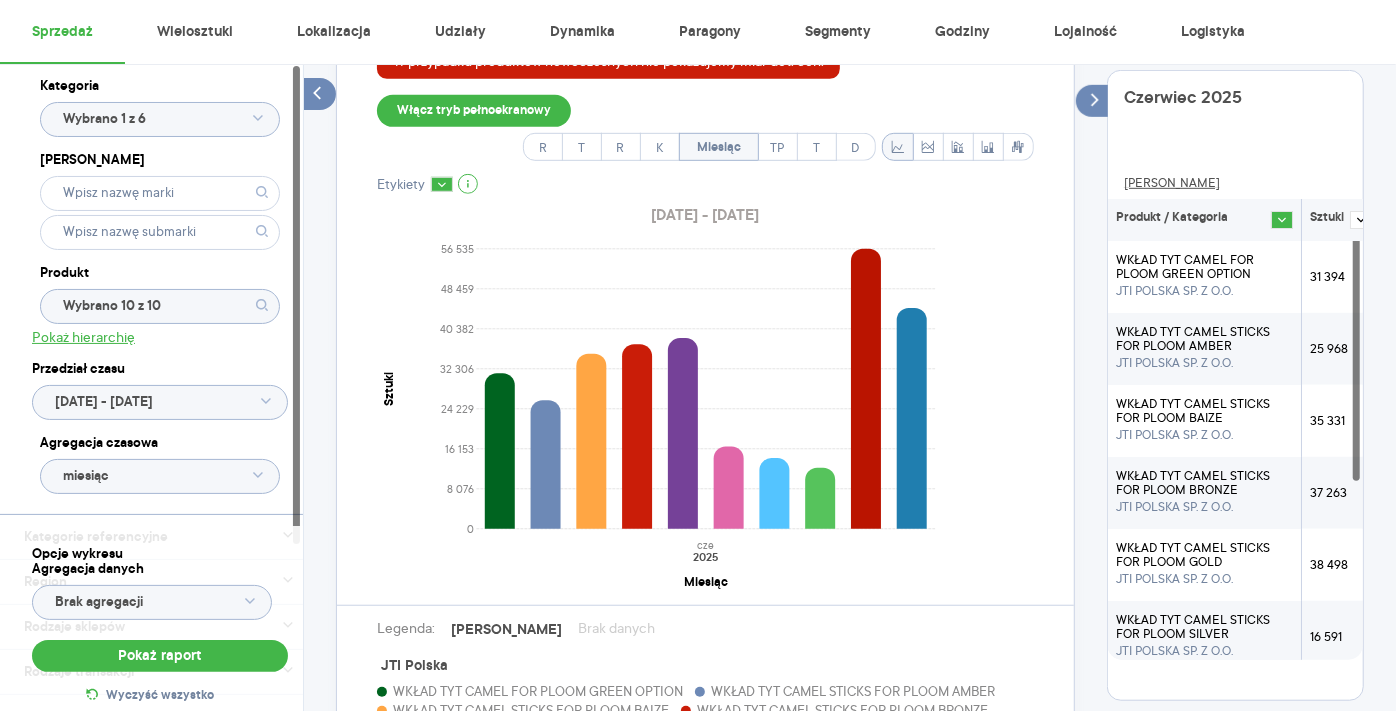 scroll, scrollTop: 0, scrollLeft: 0, axis: both 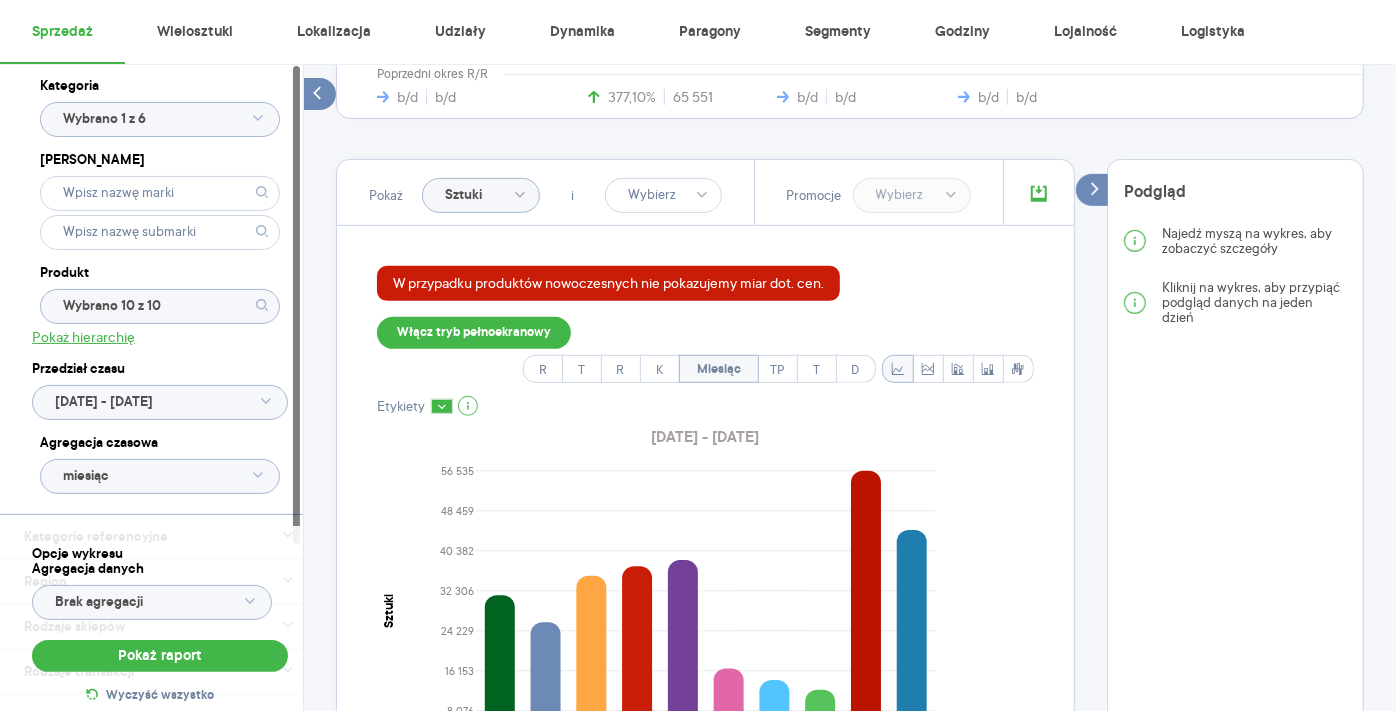 click at bounding box center [1038, 192] 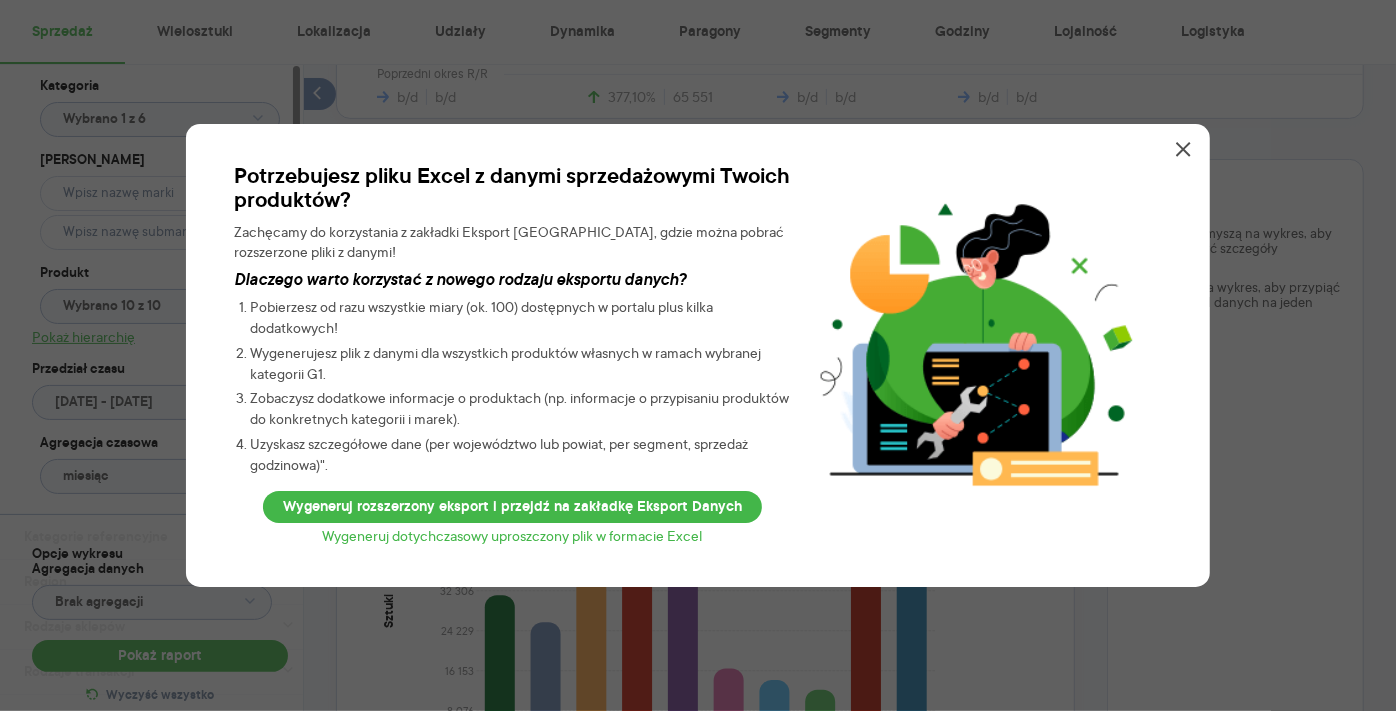 click on "Wygeneruj dotychczasowy uproszczony plik w formacie Excel" at bounding box center [512, 536] 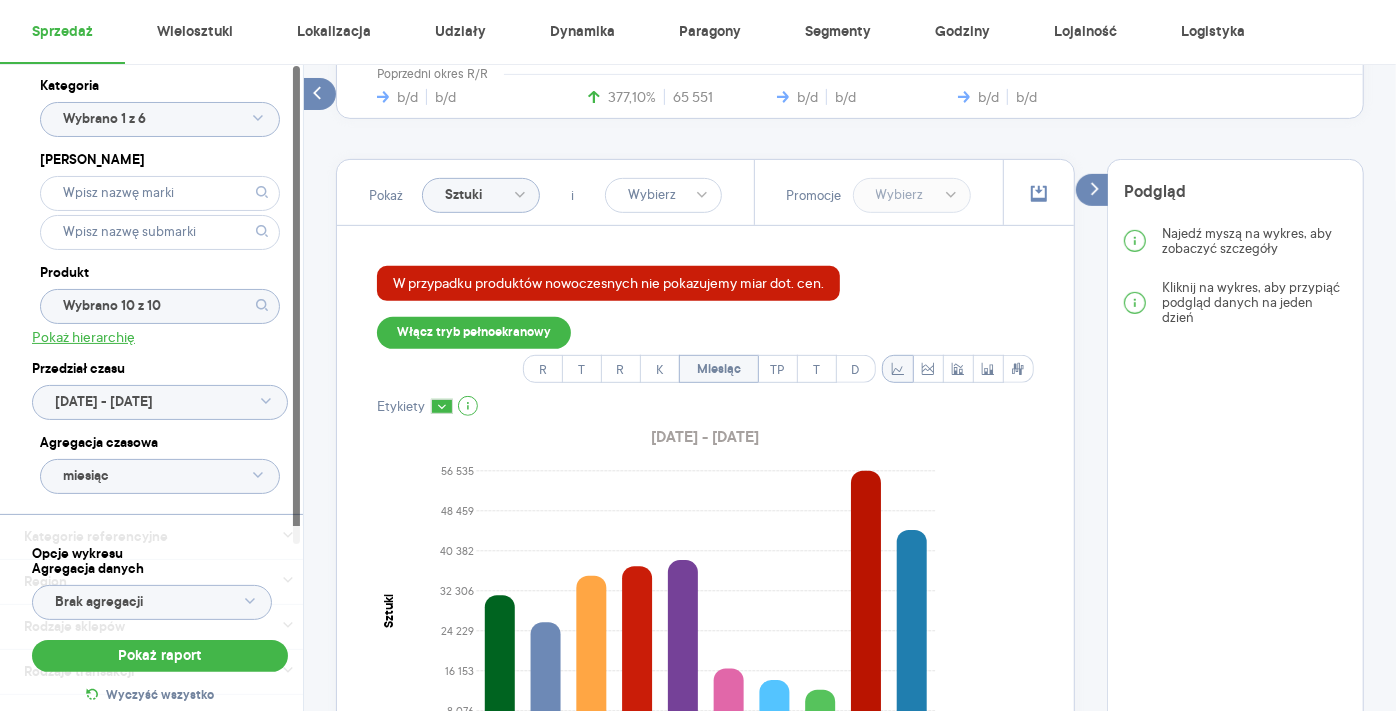 click 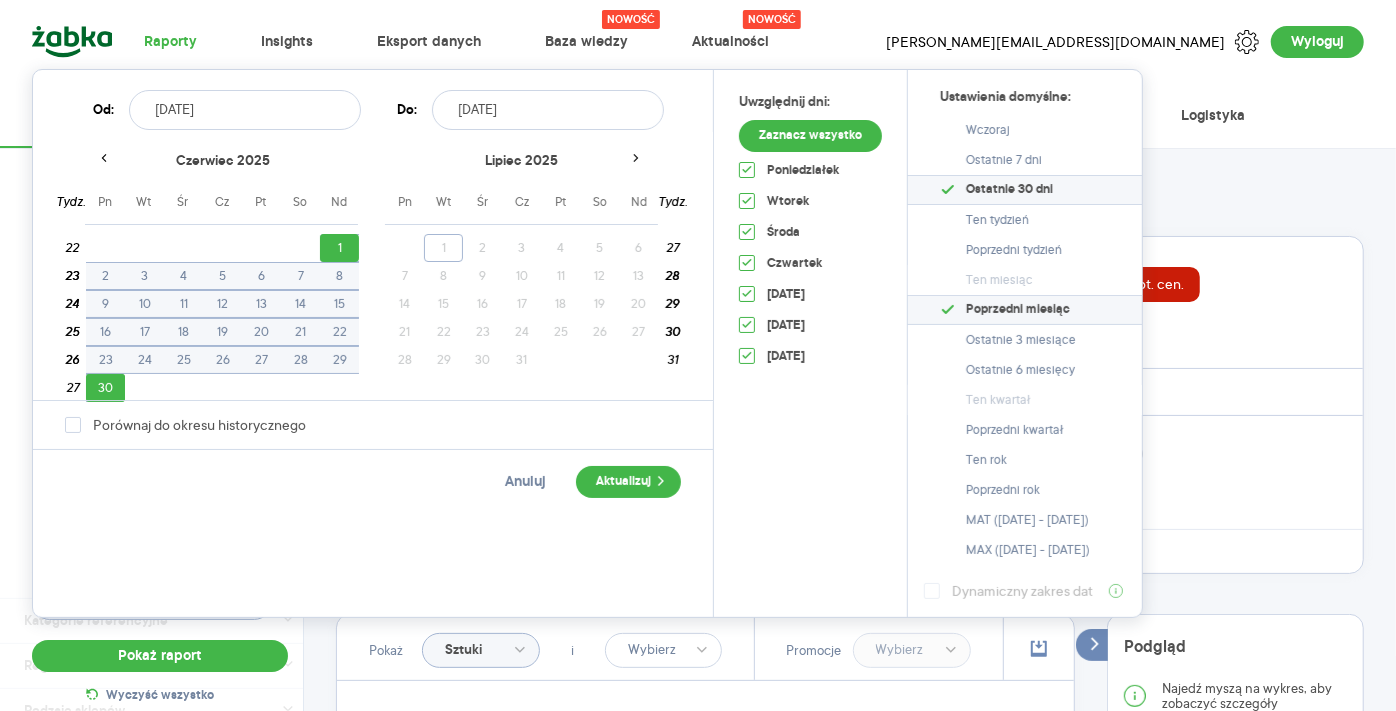 drag, startPoint x: 231, startPoint y: 106, endPoint x: 209, endPoint y: 111, distance: 22.561028 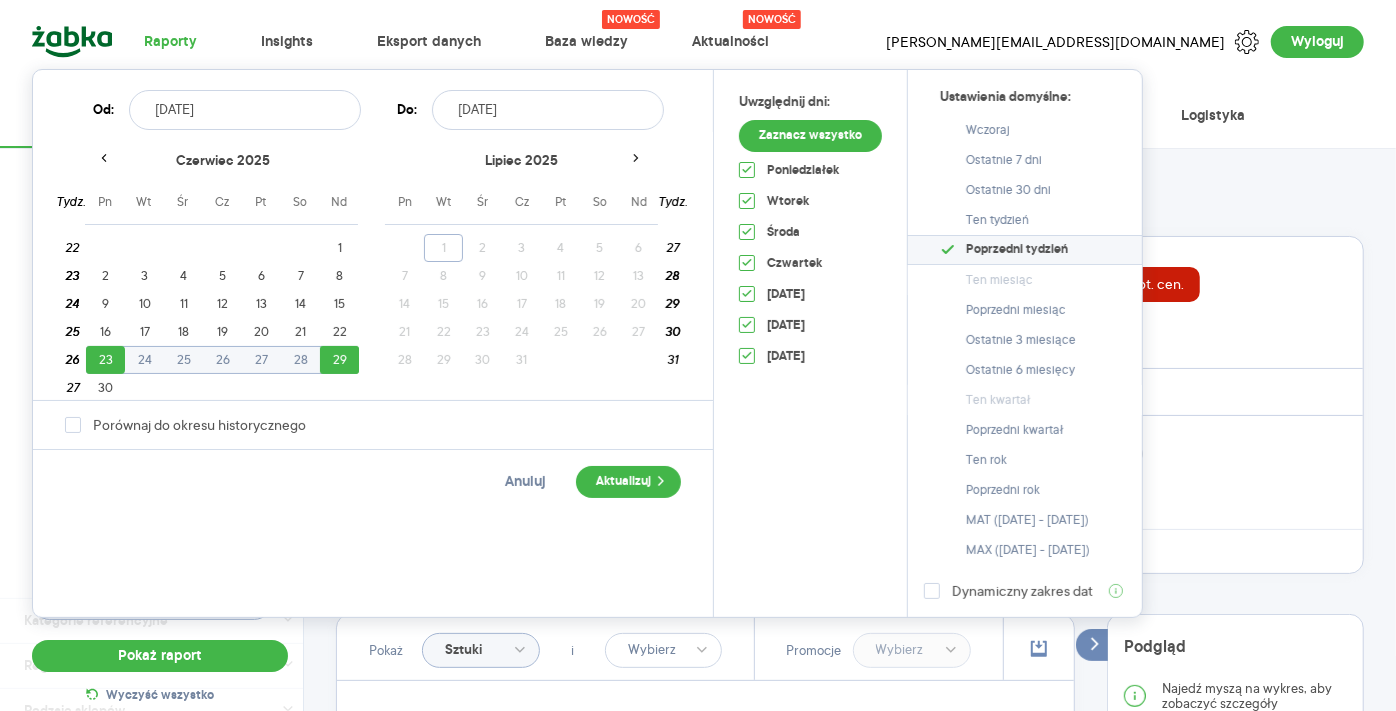 type on "[DATE]" 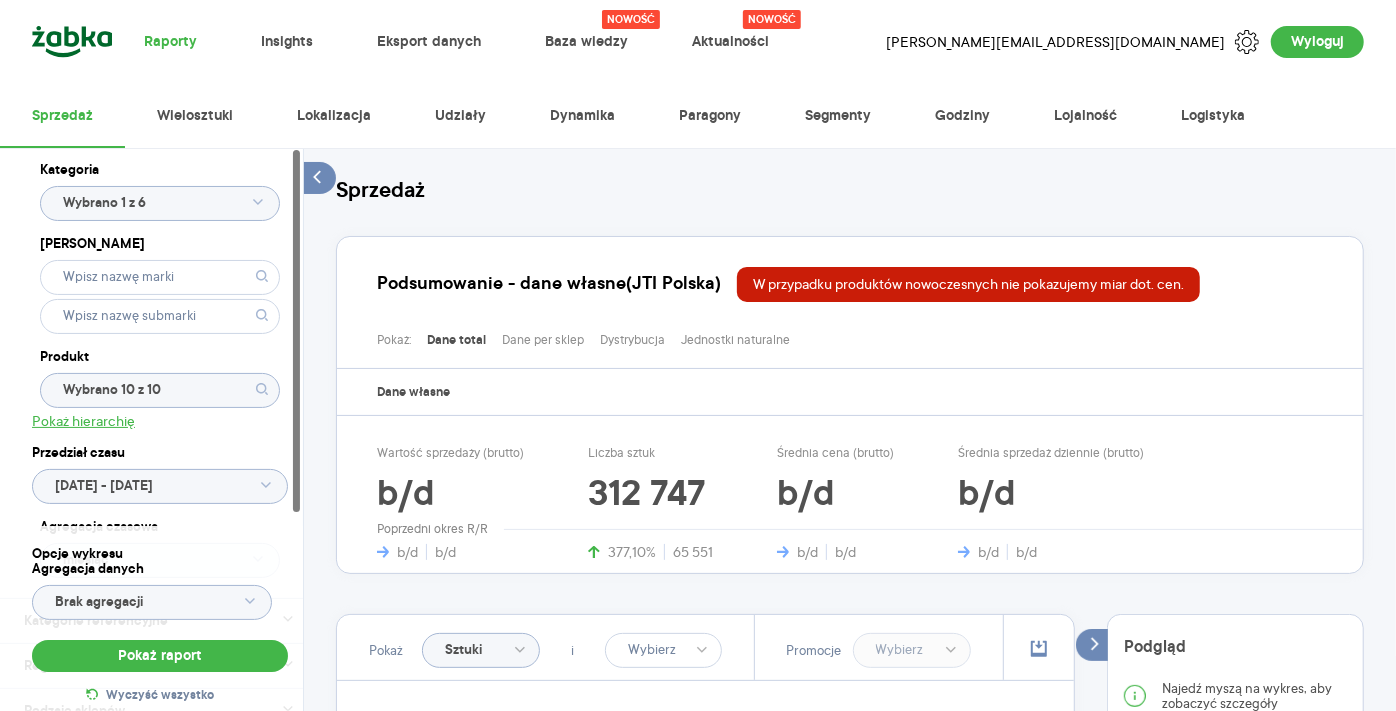 click on "Pokaż raport" at bounding box center (160, 656) 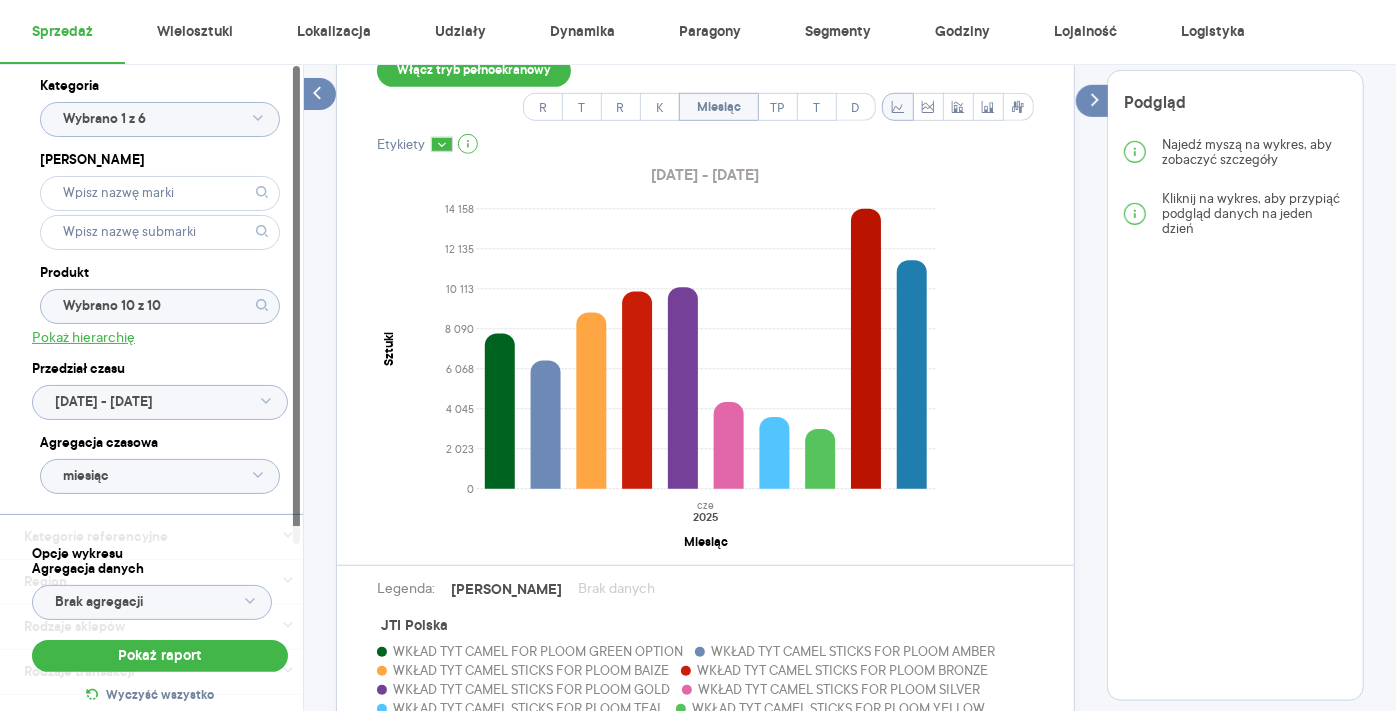 scroll, scrollTop: 777, scrollLeft: 0, axis: vertical 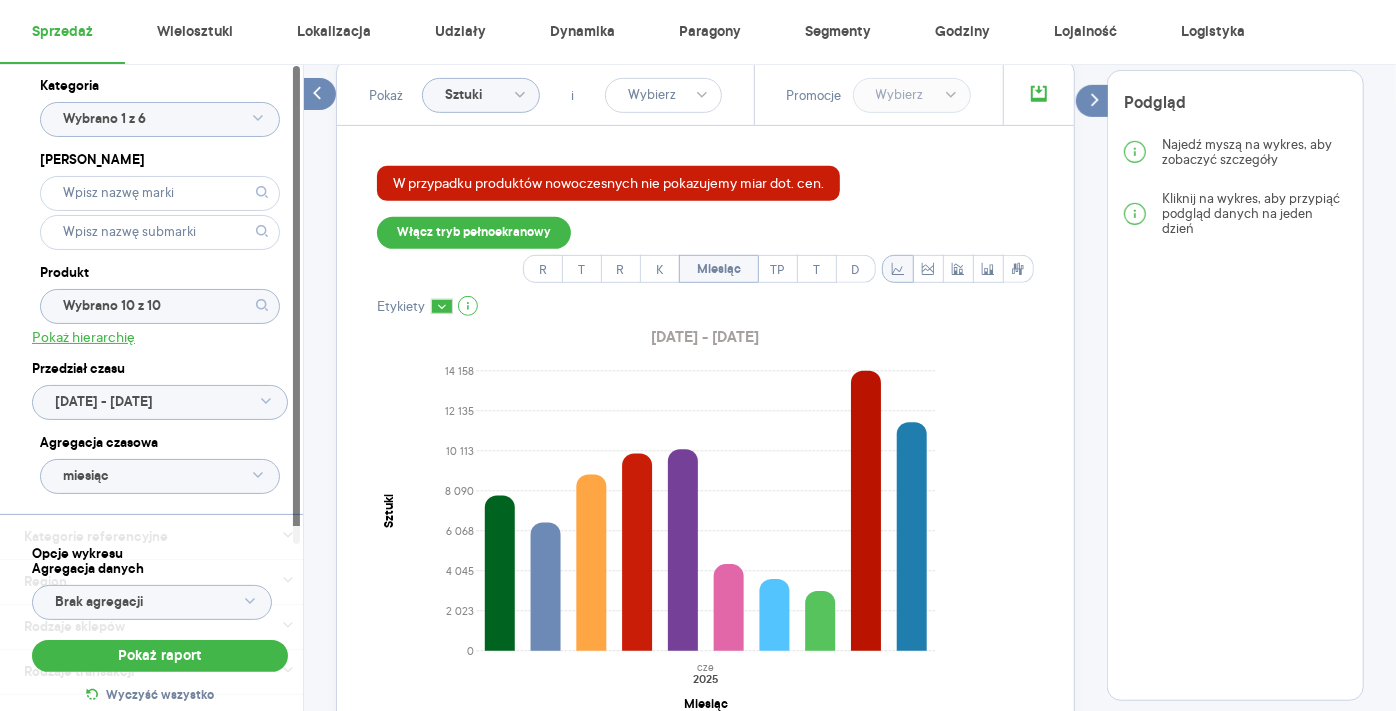 click 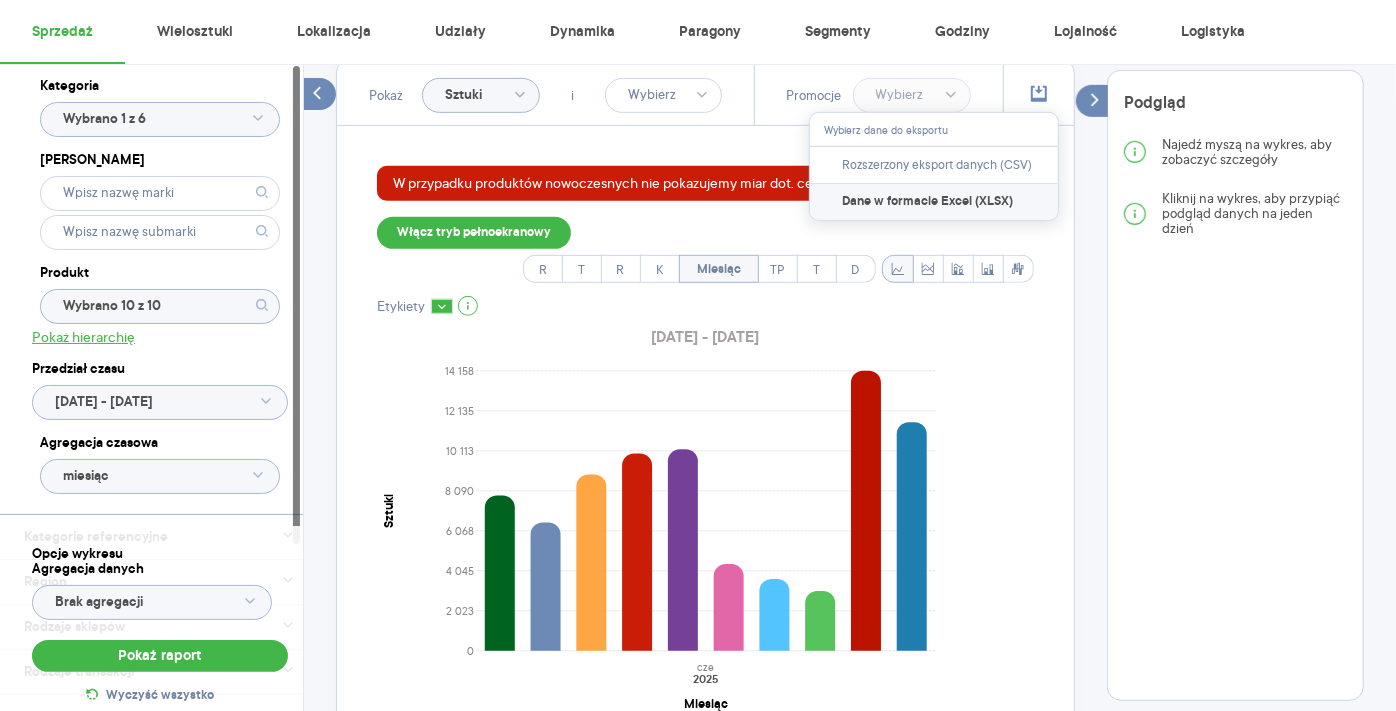 click on "Dane w formacie Excel (XLSX)" at bounding box center (927, 202) 